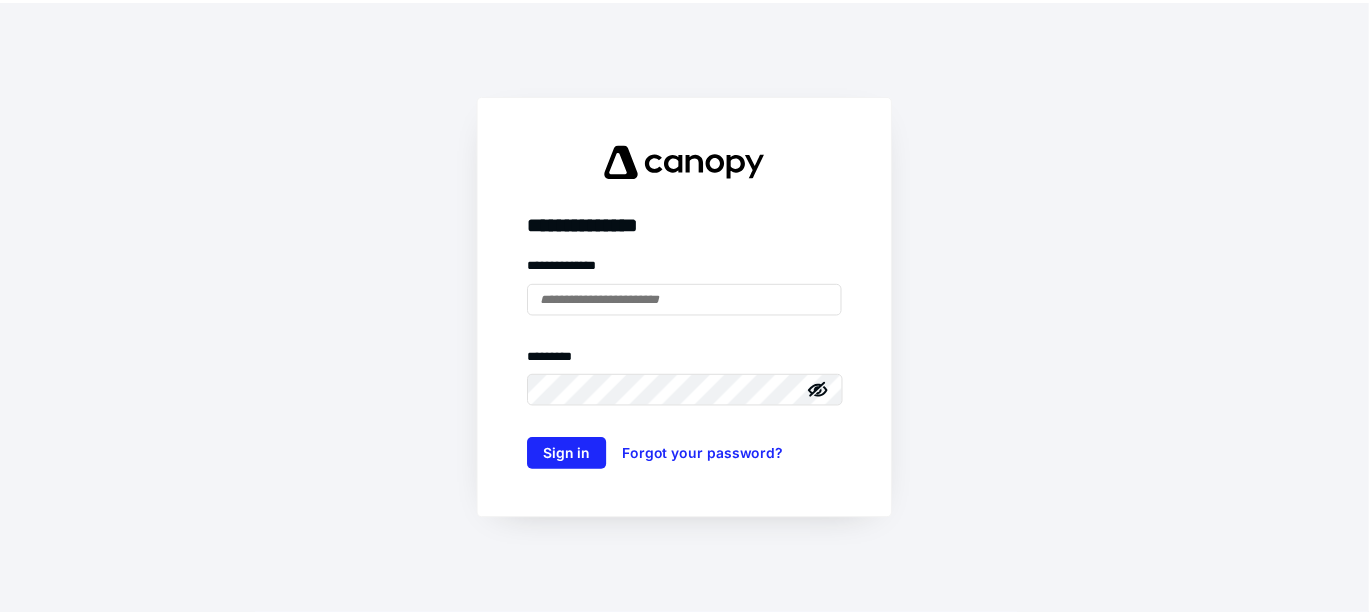 scroll, scrollTop: 0, scrollLeft: 0, axis: both 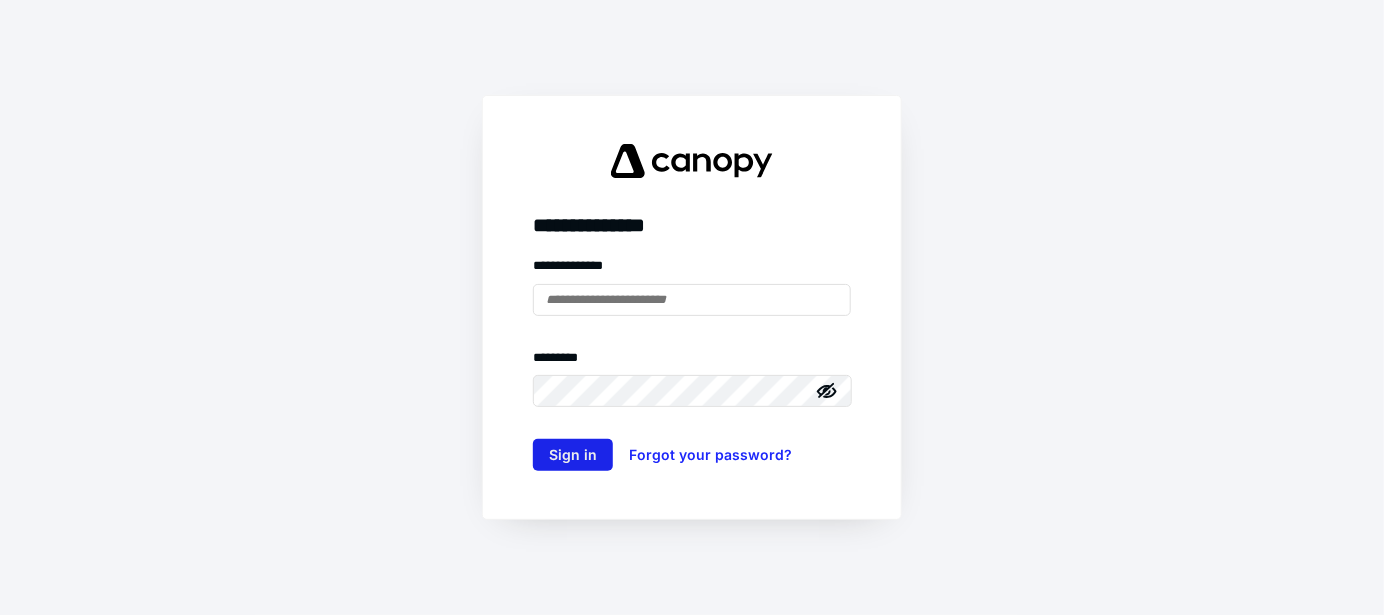 type on "**********" 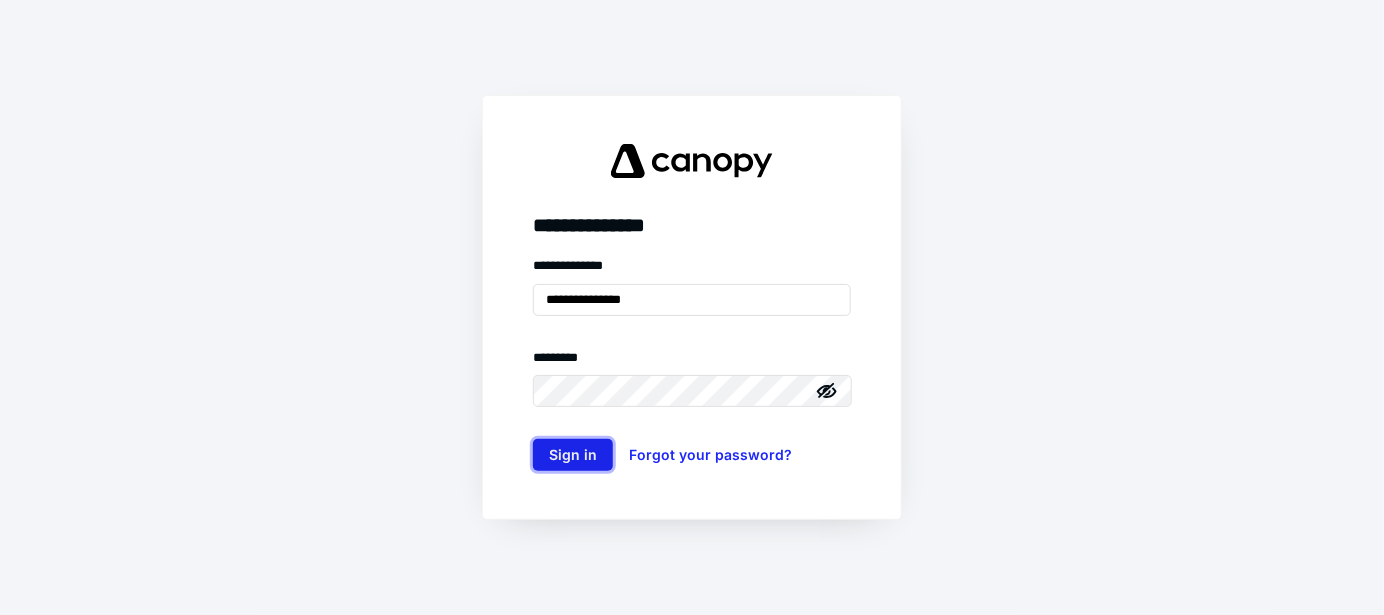 click on "Sign in" at bounding box center (573, 455) 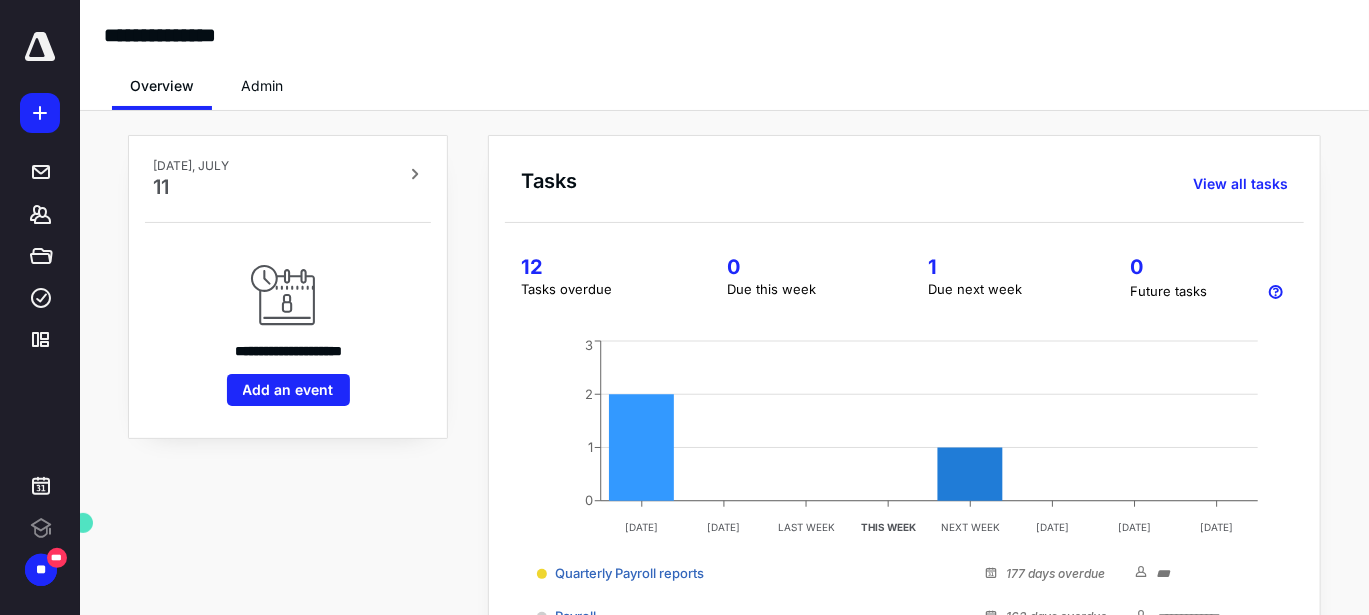scroll, scrollTop: 0, scrollLeft: 0, axis: both 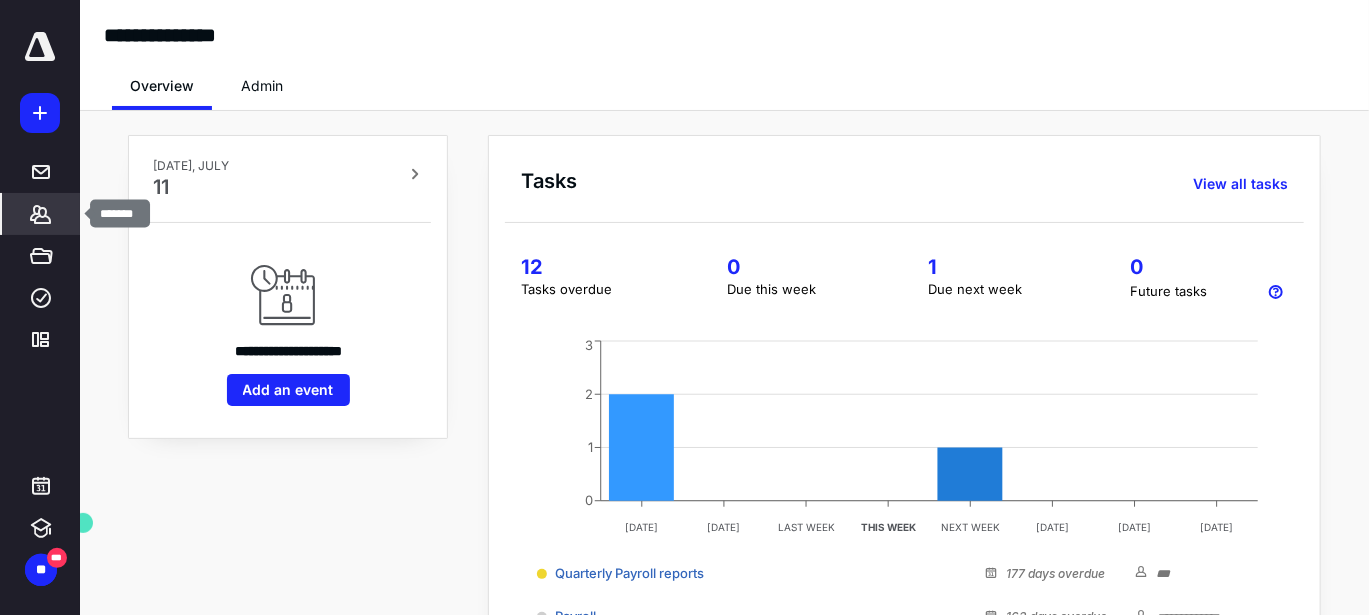 click 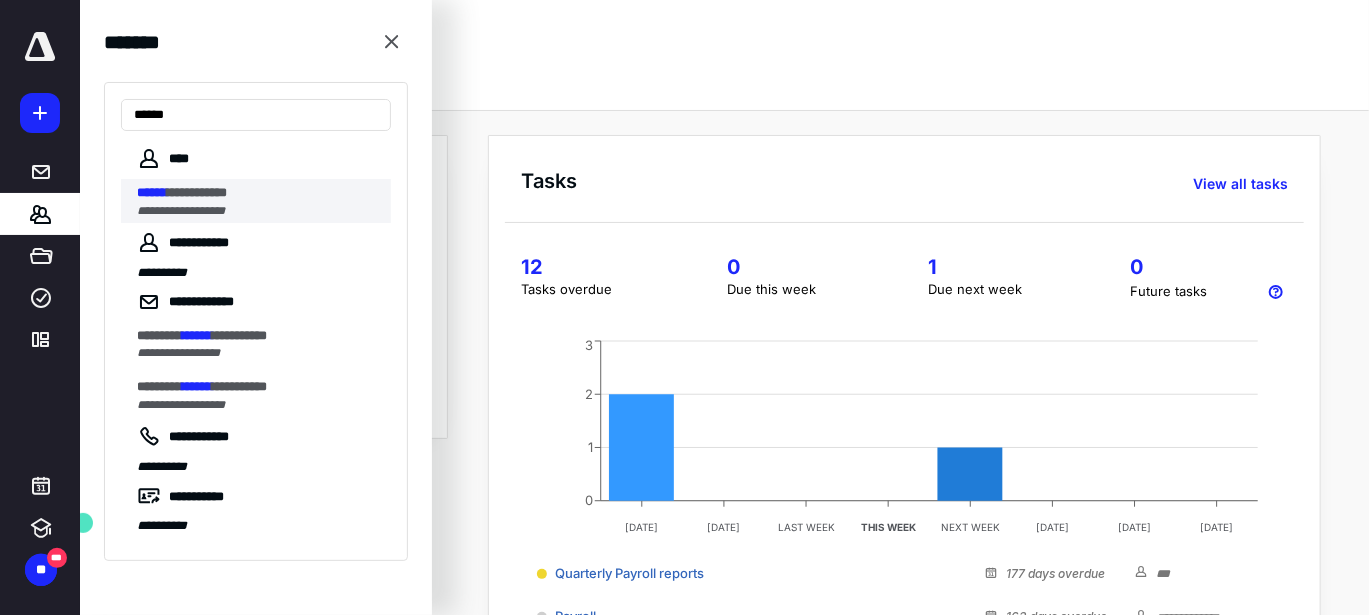 type on "******" 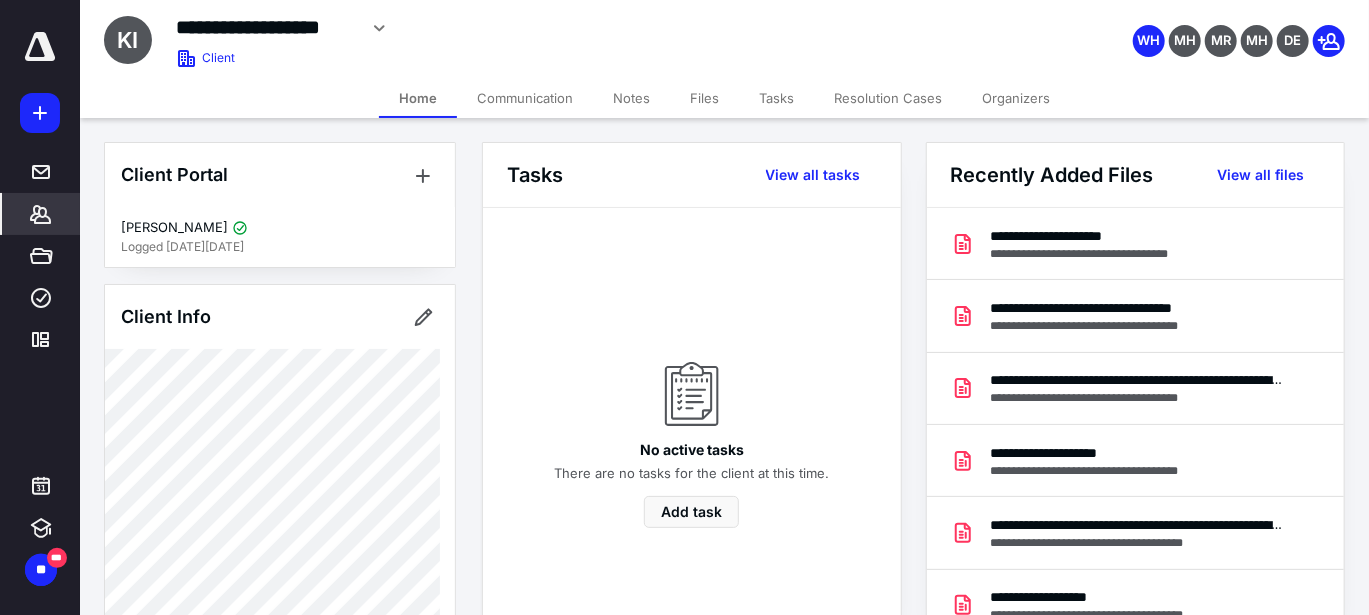 click on "Notes" at bounding box center [631, 98] 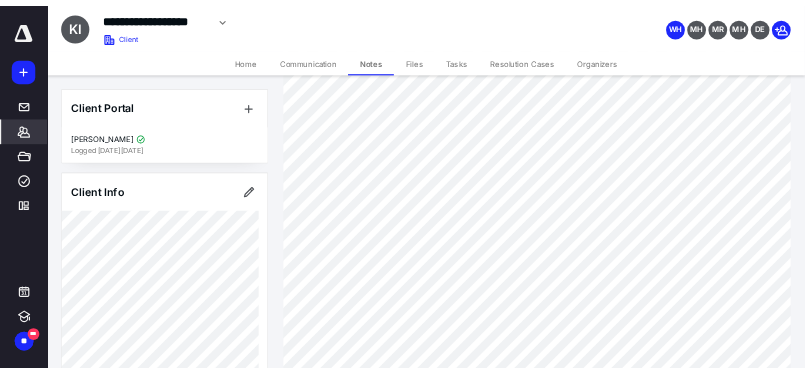 scroll, scrollTop: 200, scrollLeft: 0, axis: vertical 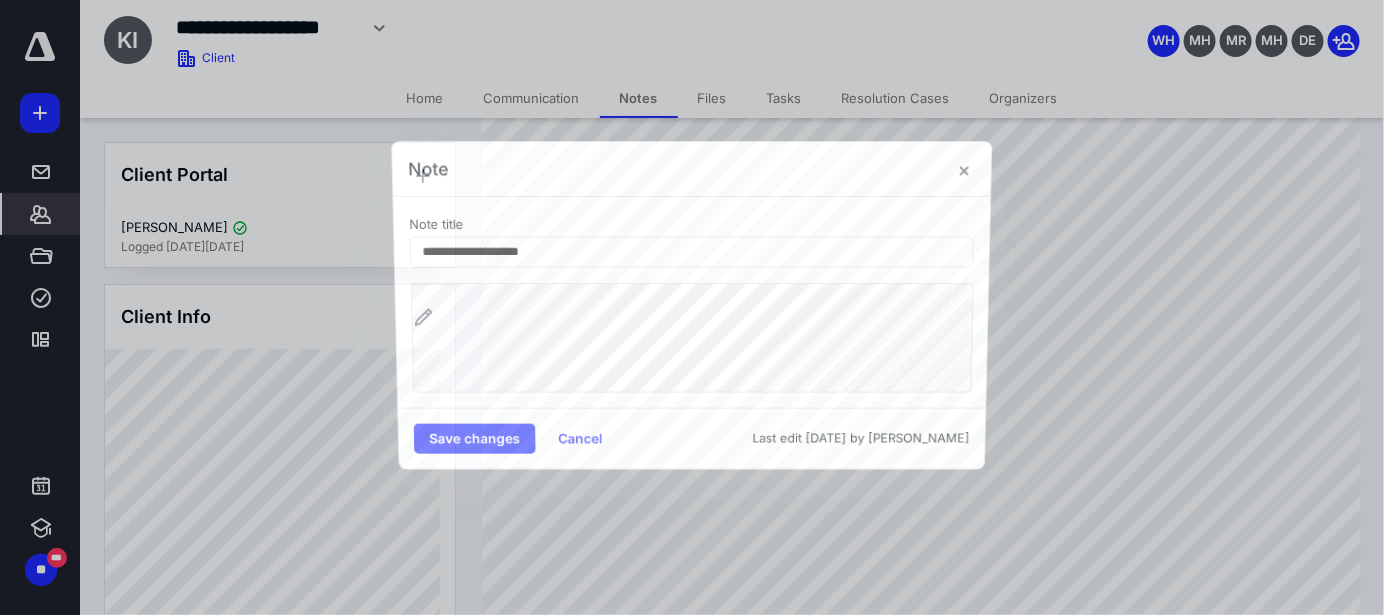 click on "Save changes Cancel Last edit [DATE] by [PERSON_NAME]" at bounding box center (691, 438) 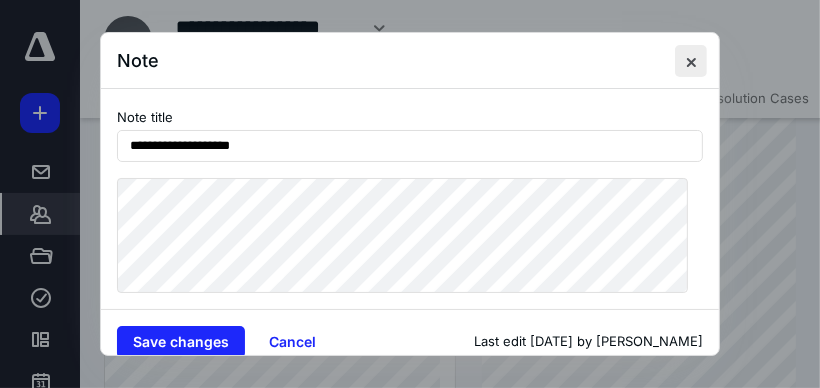 click at bounding box center [691, 61] 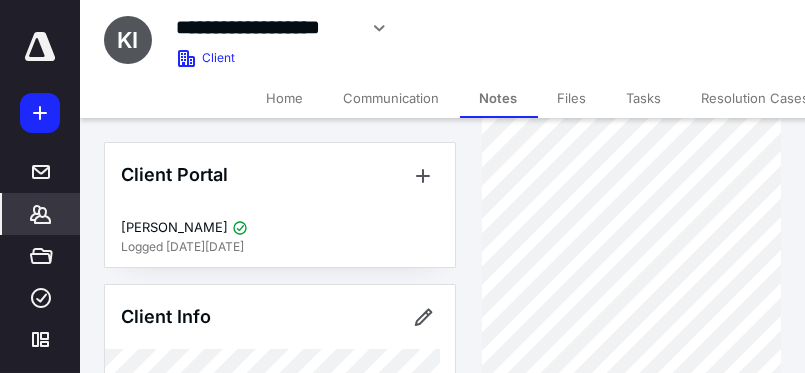 click on "Files" at bounding box center (572, 98) 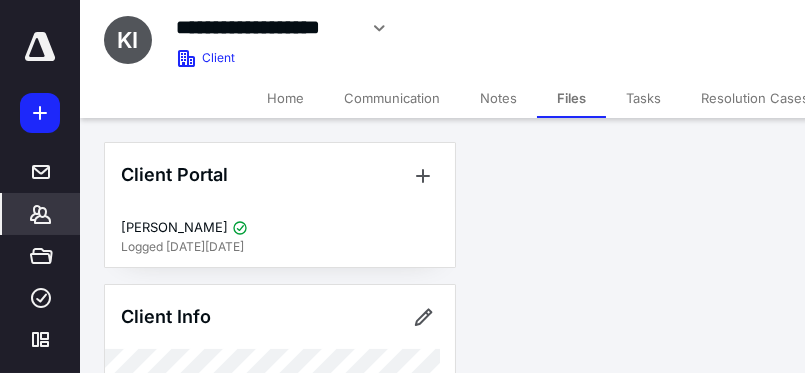 scroll, scrollTop: 0, scrollLeft: 0, axis: both 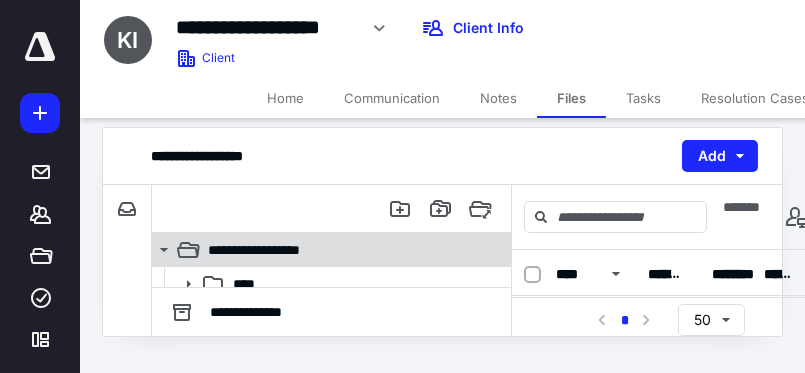 click on "**********" at bounding box center (344, 250) 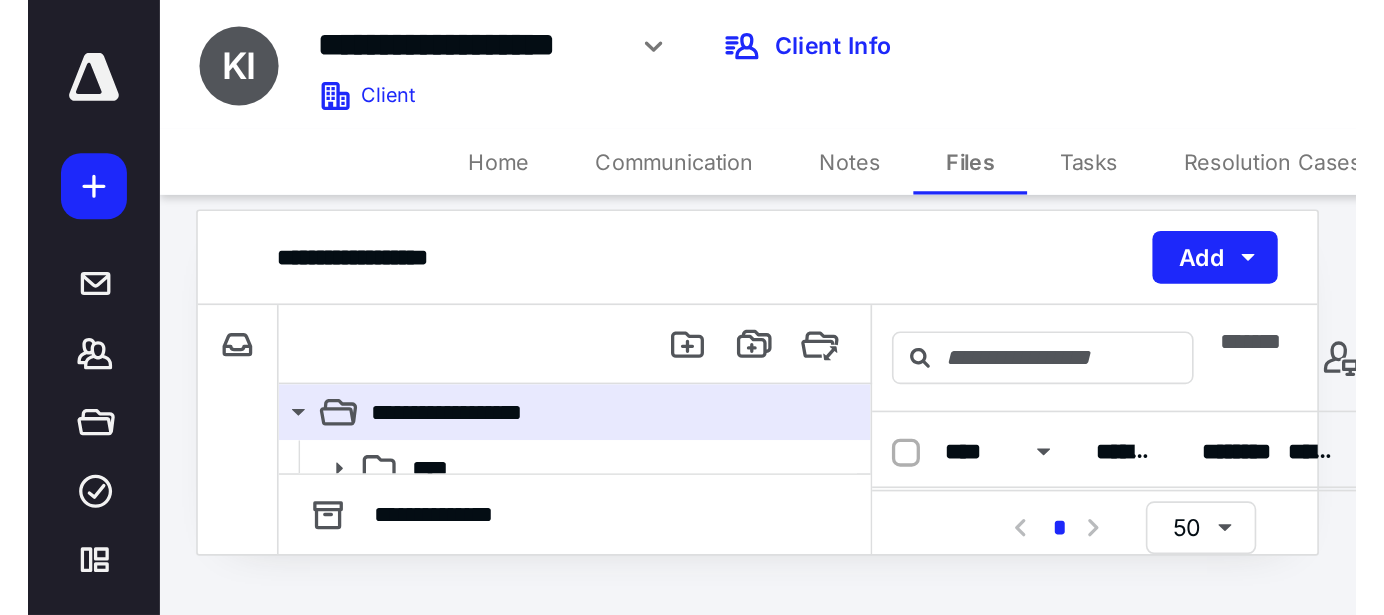 scroll, scrollTop: 0, scrollLeft: 0, axis: both 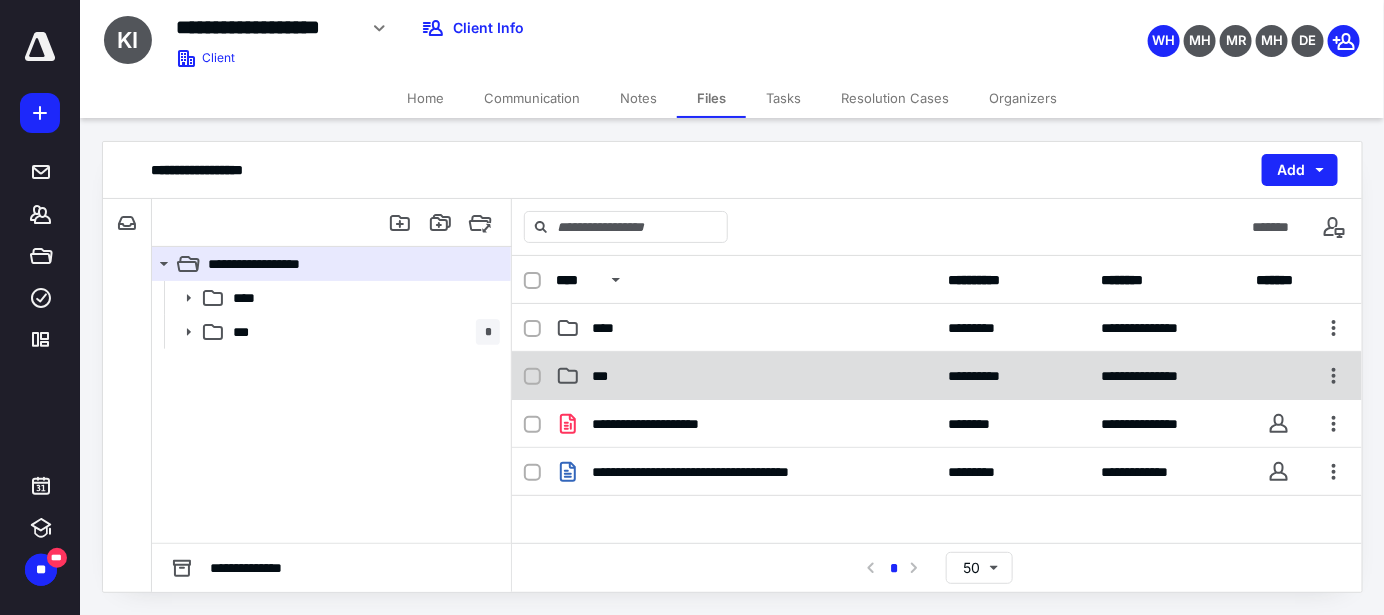 click on "***" at bounding box center (746, 376) 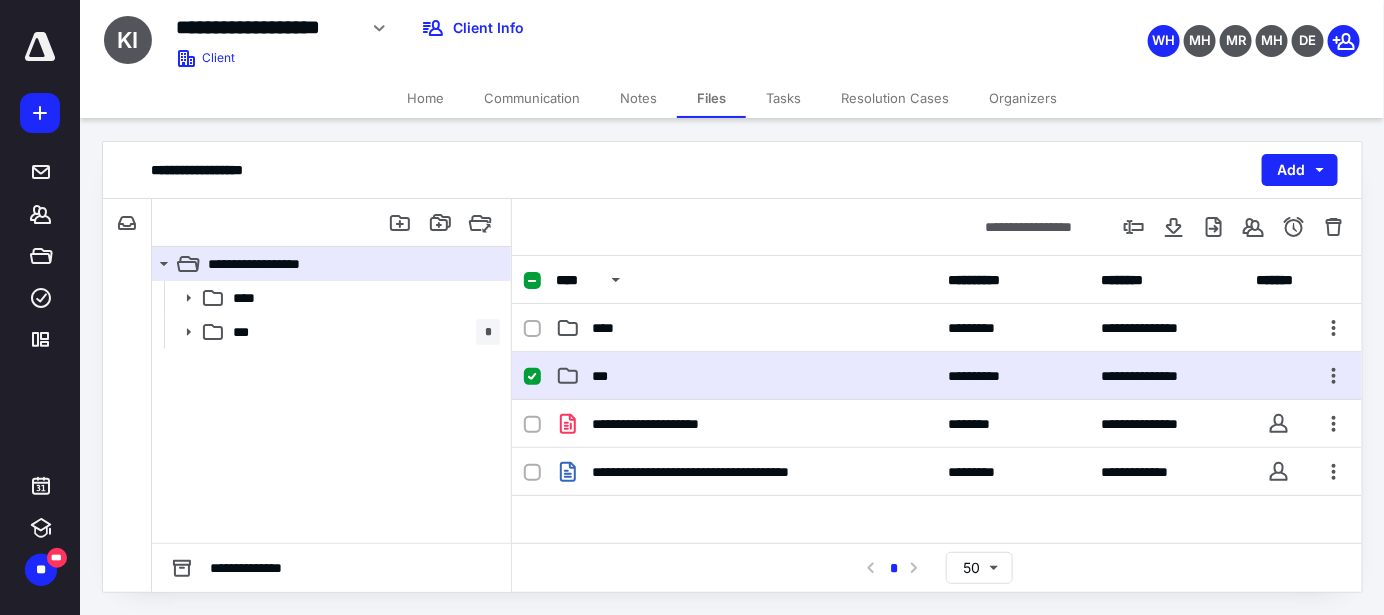 click on "***" at bounding box center (746, 376) 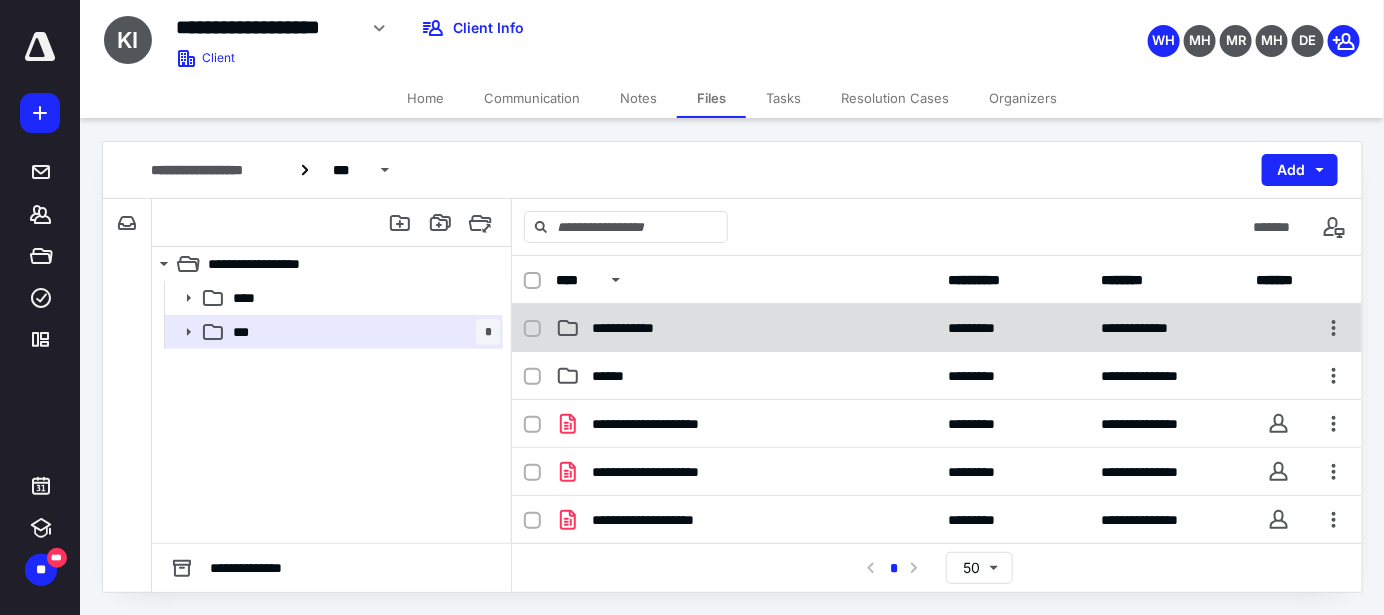 click on "**********" at bounding box center [746, 328] 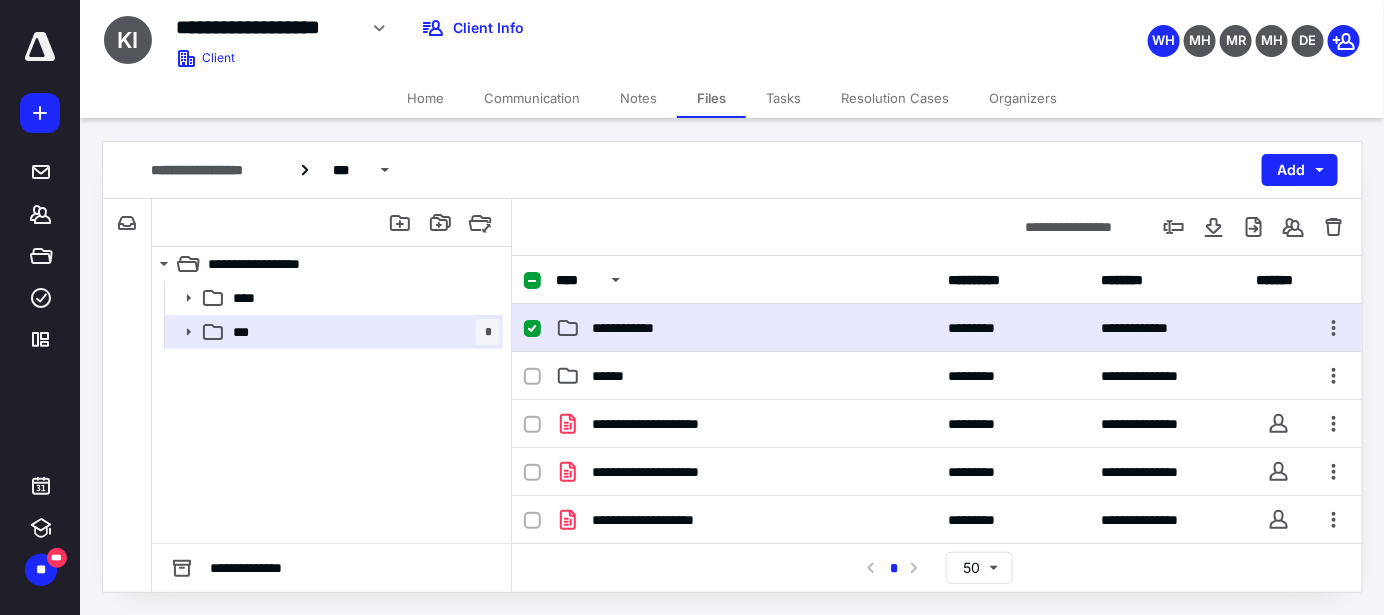click on "**********" at bounding box center (746, 328) 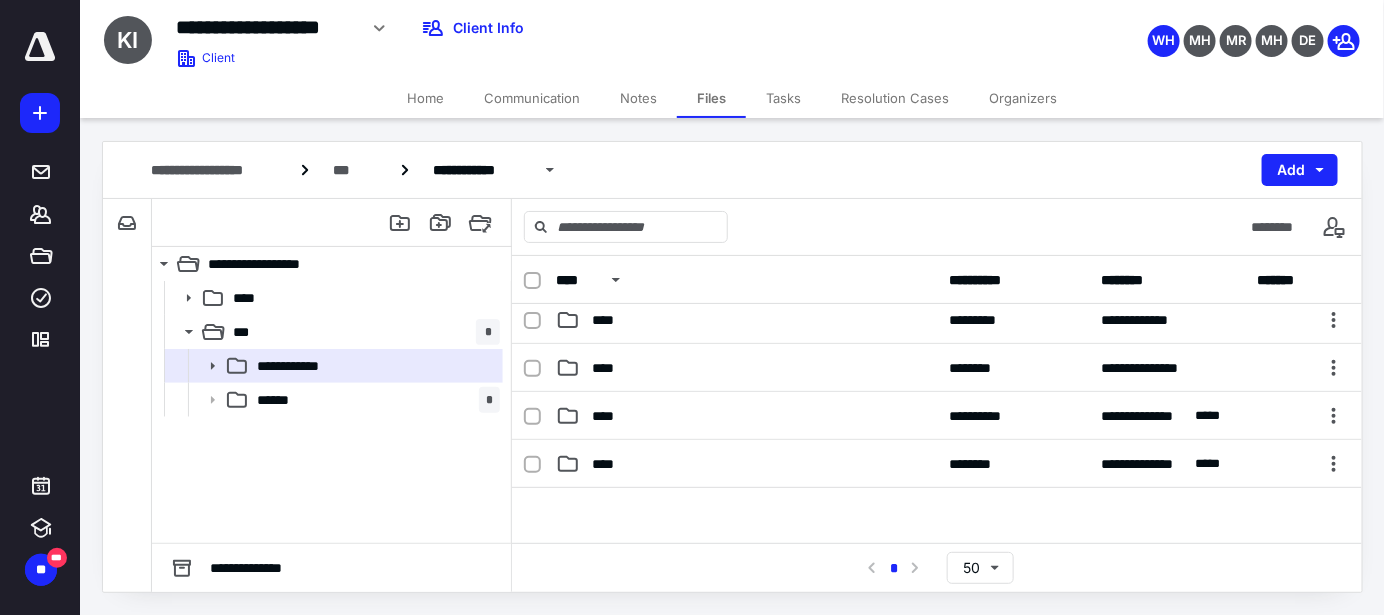 scroll, scrollTop: 400, scrollLeft: 0, axis: vertical 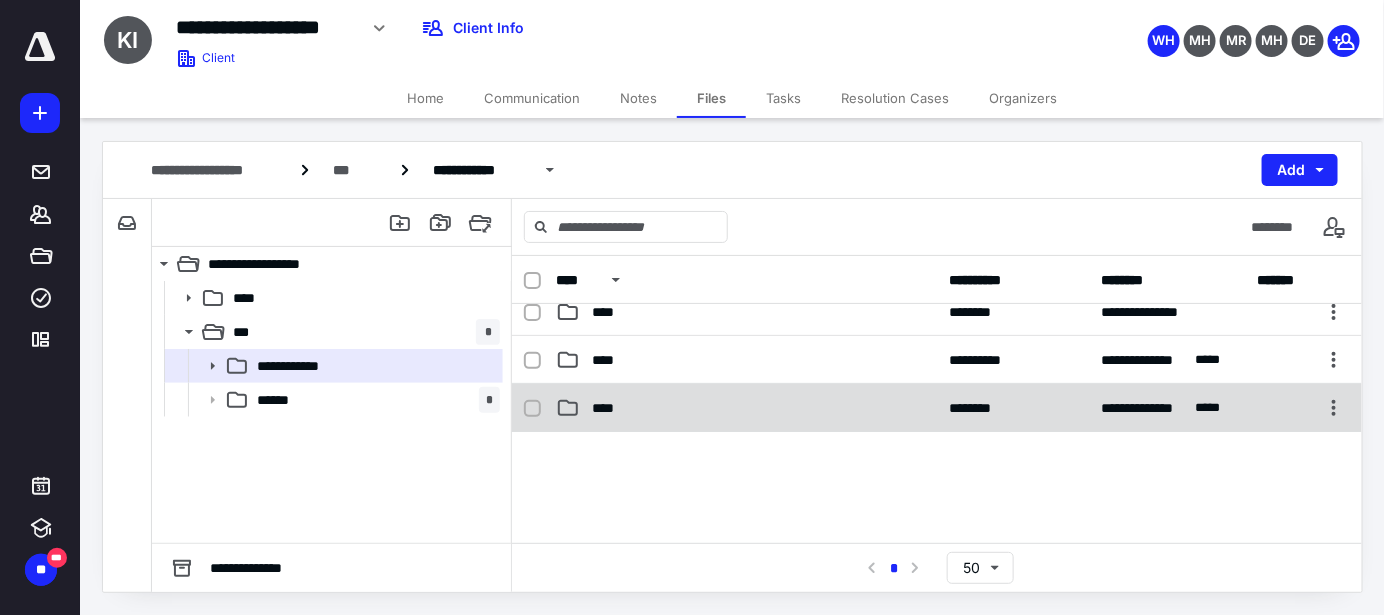 click on "****" at bounding box center [746, 408] 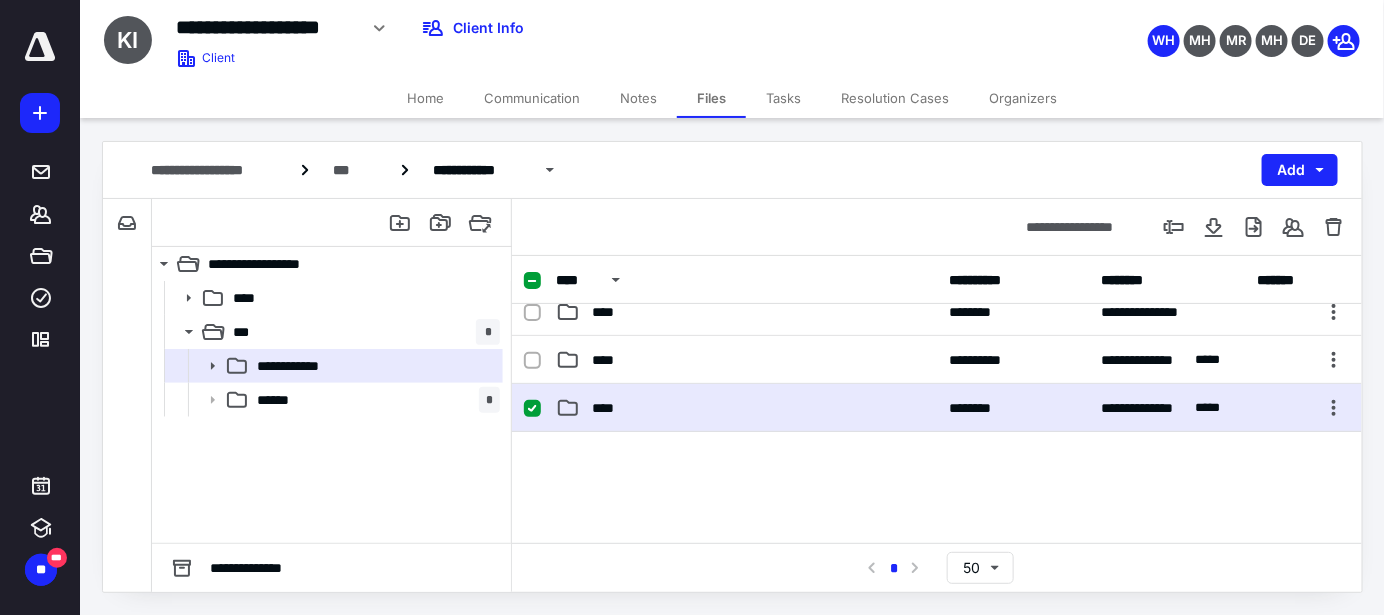 click on "****" at bounding box center (746, 408) 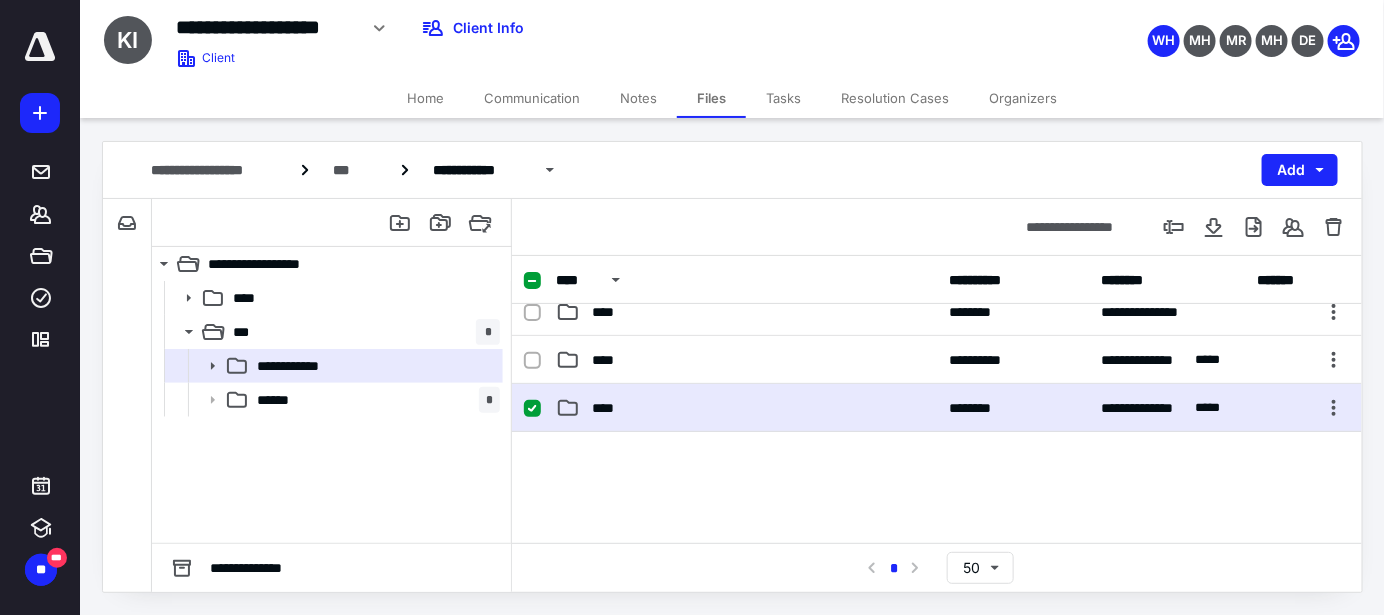 scroll, scrollTop: 0, scrollLeft: 0, axis: both 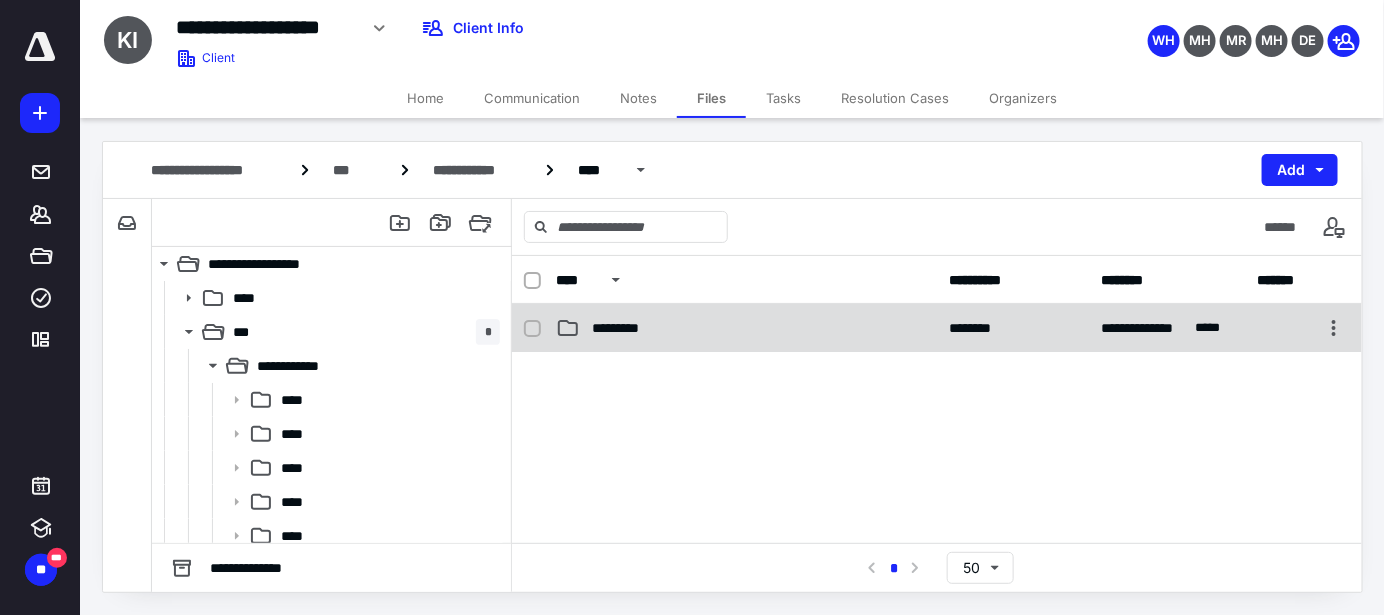 click on "*********" at bounding box center [746, 328] 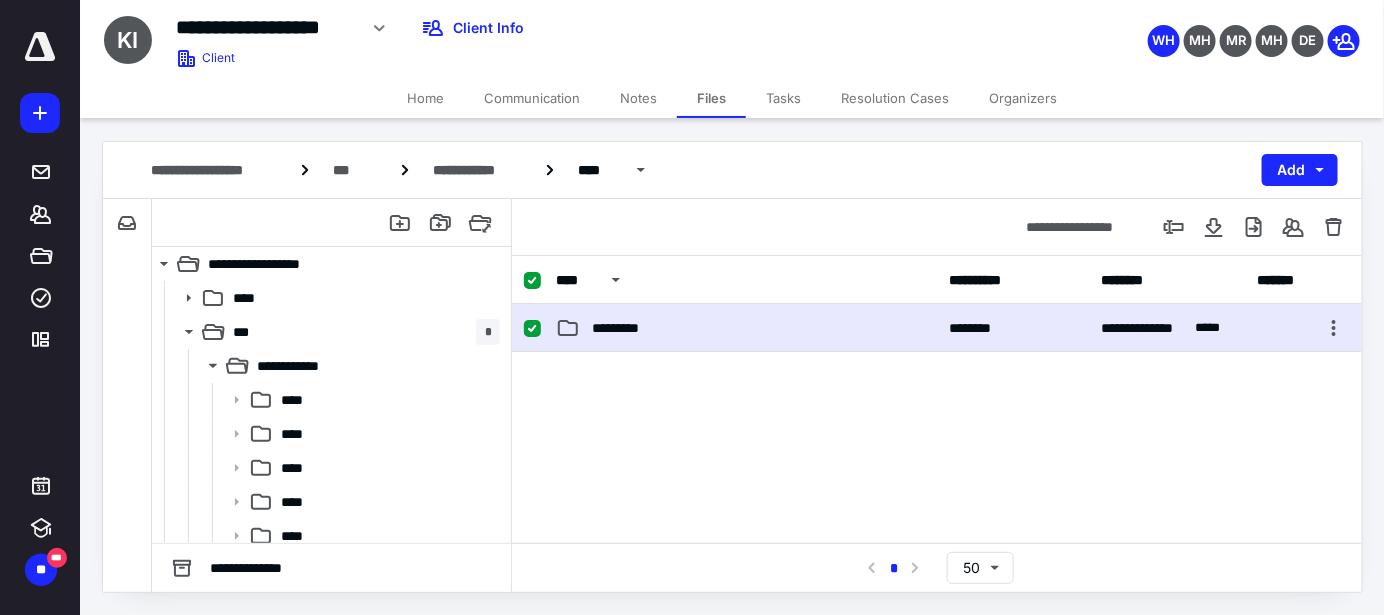click on "*********" at bounding box center [746, 328] 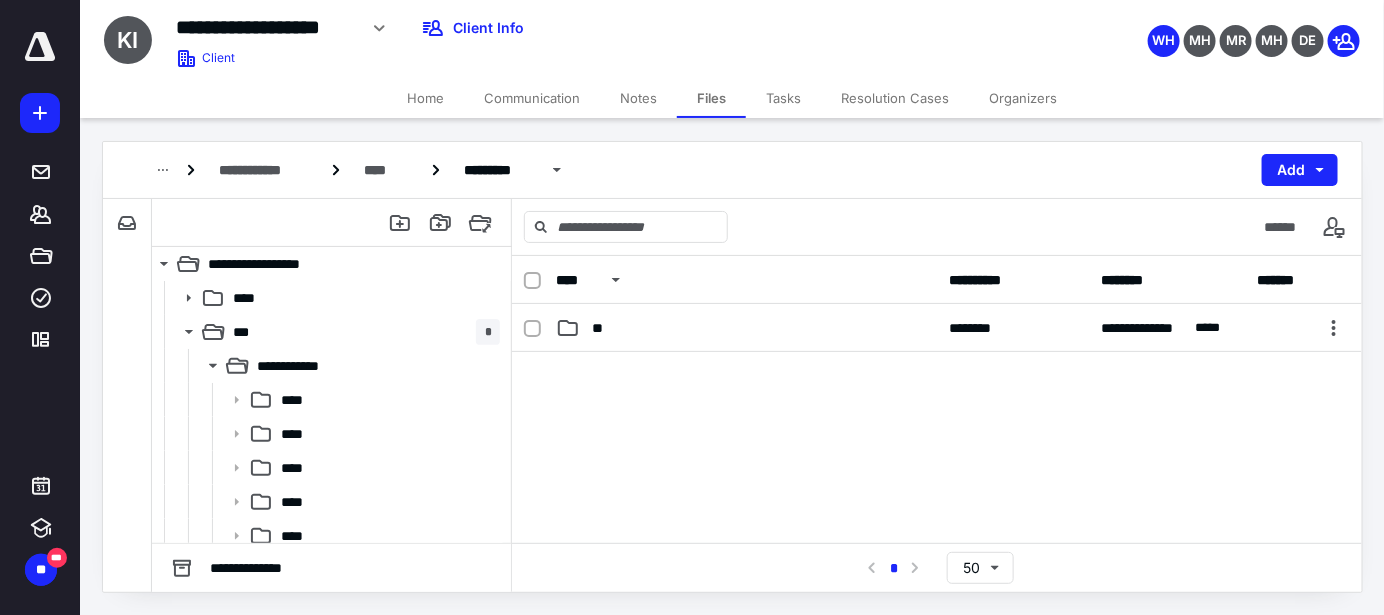 click on "**" at bounding box center (746, 328) 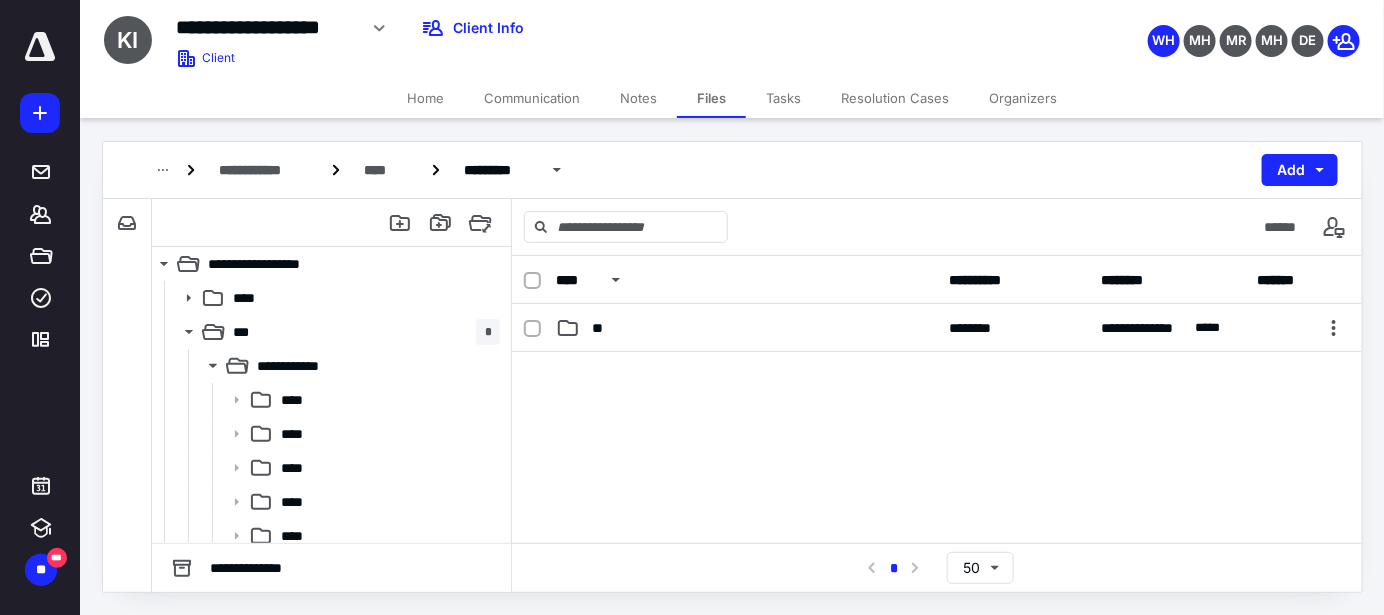 checkbox on "false" 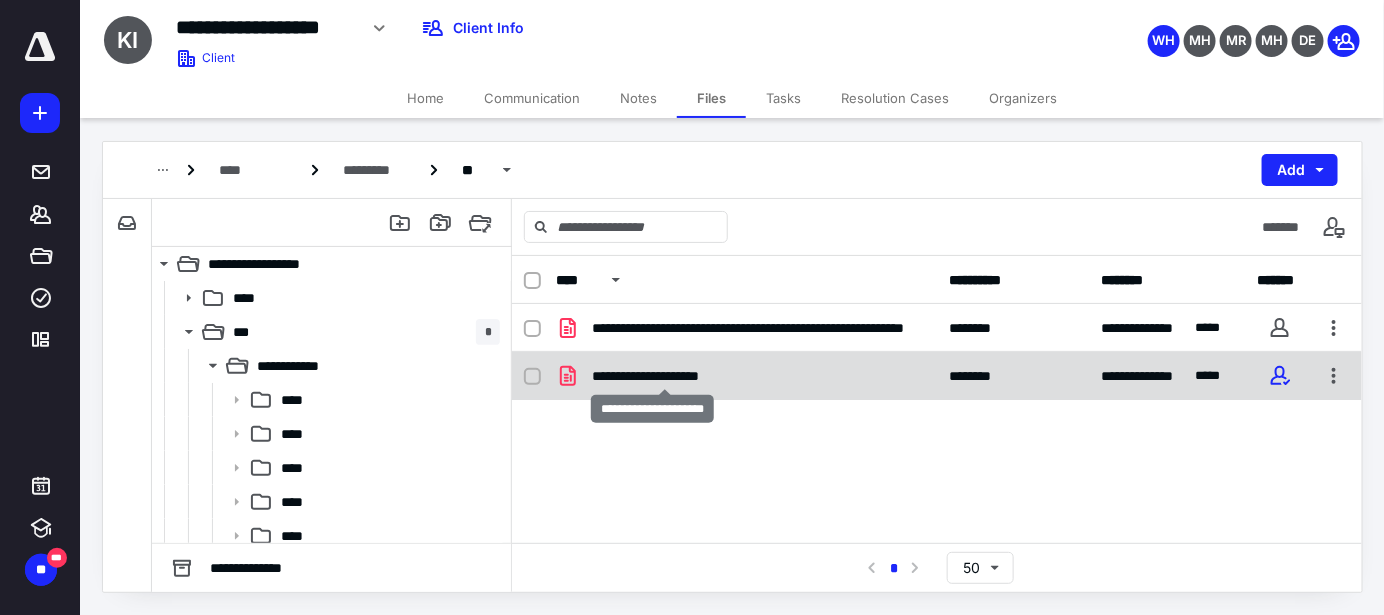 click on "**********" at bounding box center (666, 376) 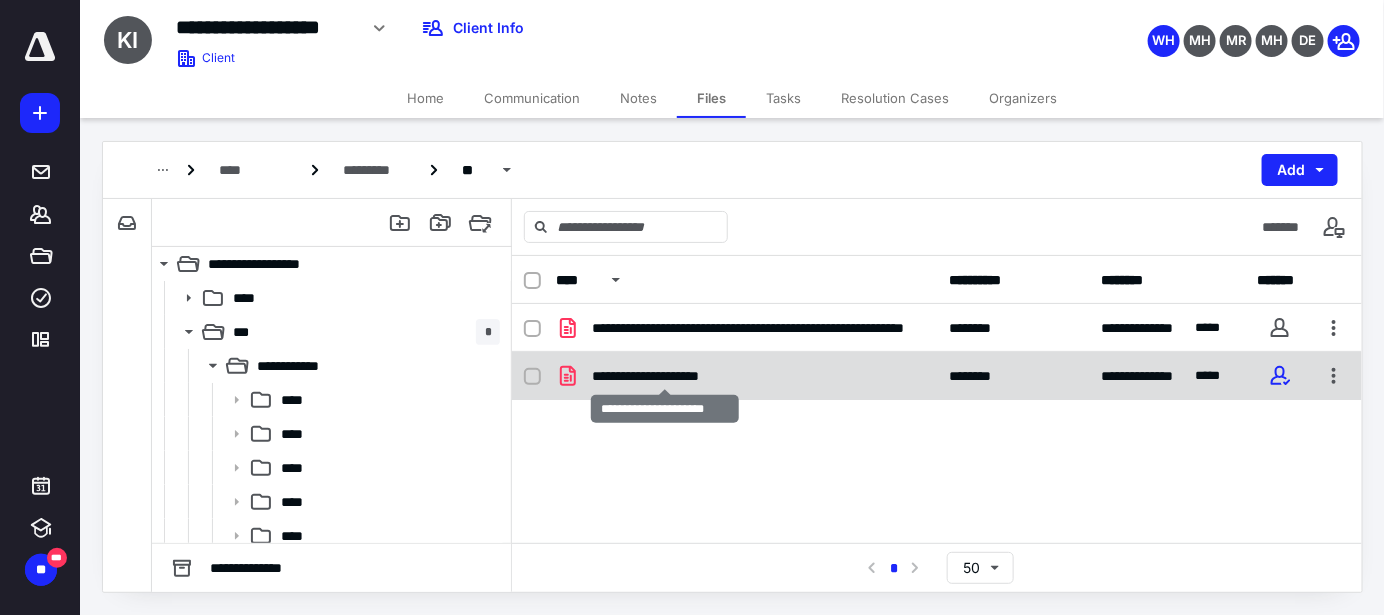 click on "**********" at bounding box center (666, 376) 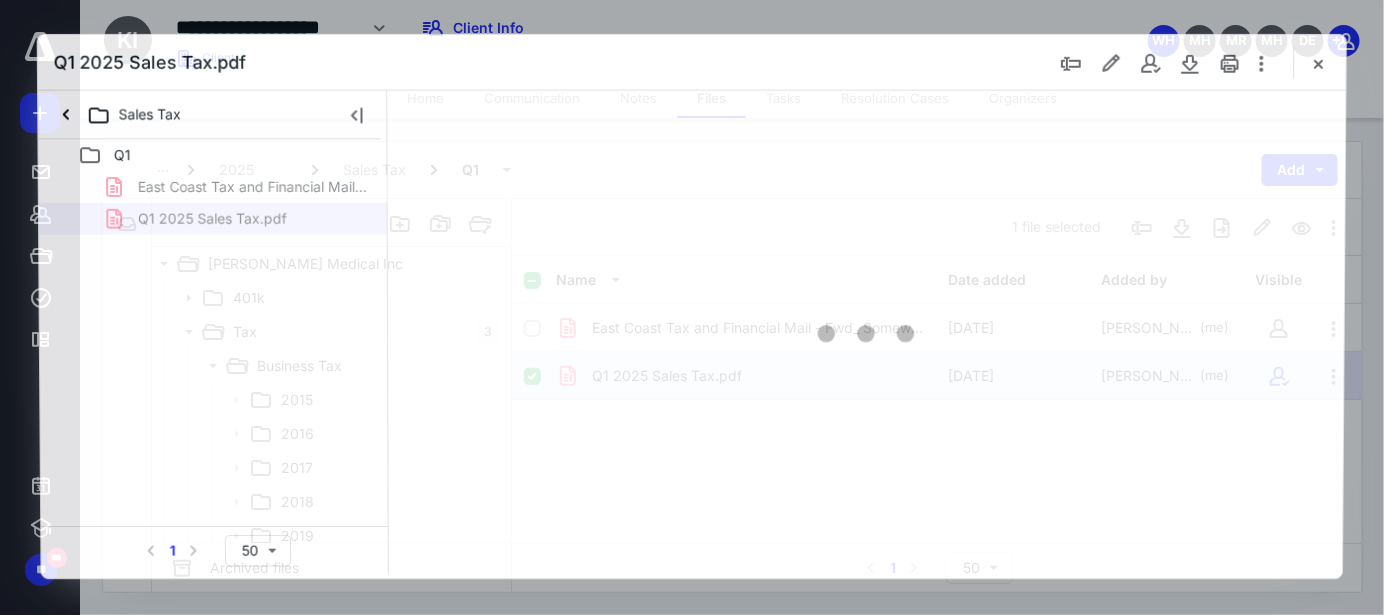 scroll, scrollTop: 0, scrollLeft: 0, axis: both 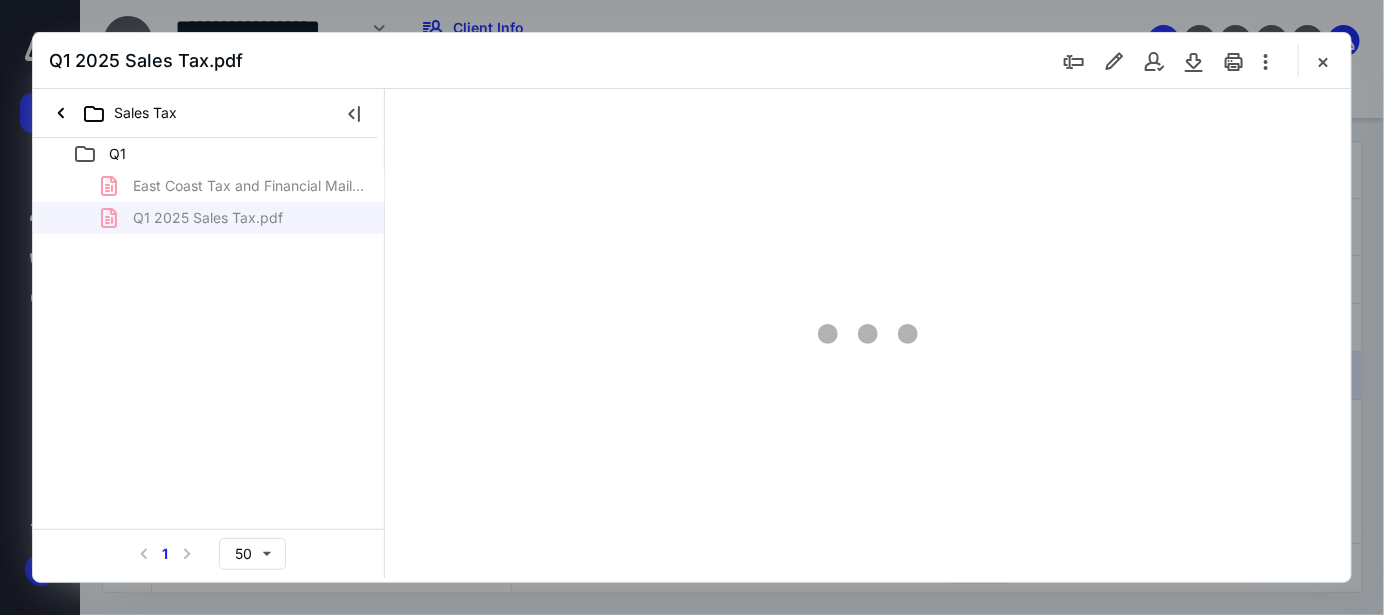 type on "154" 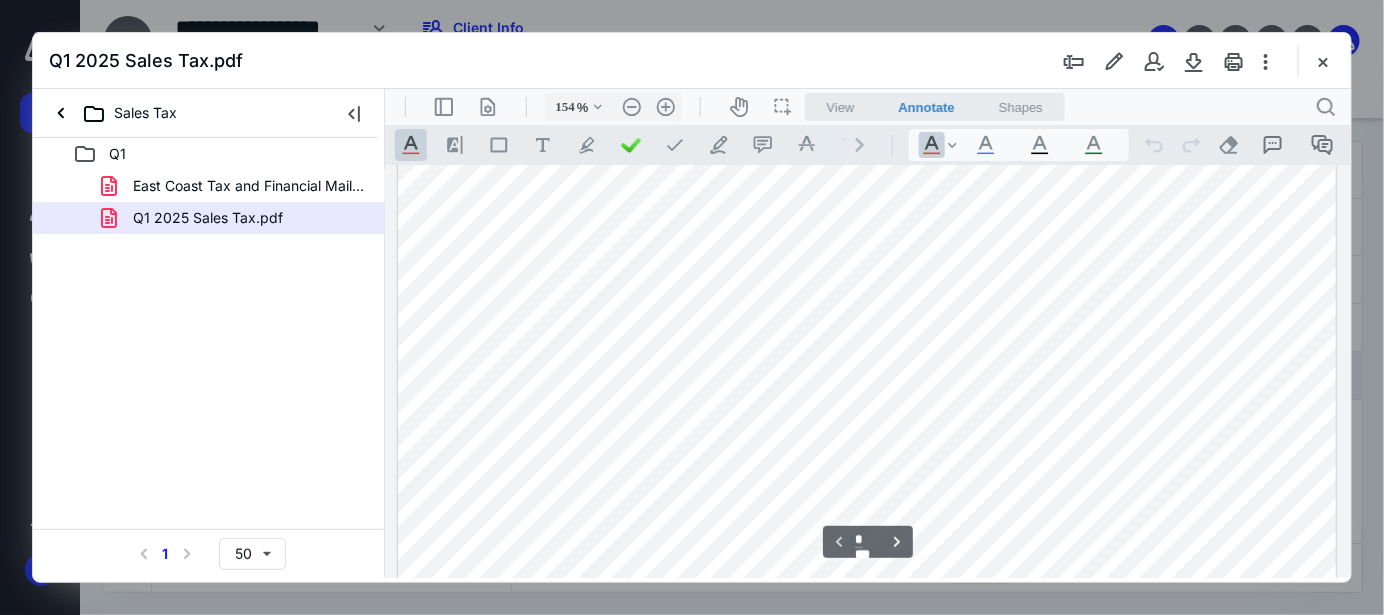 scroll, scrollTop: 600, scrollLeft: 0, axis: vertical 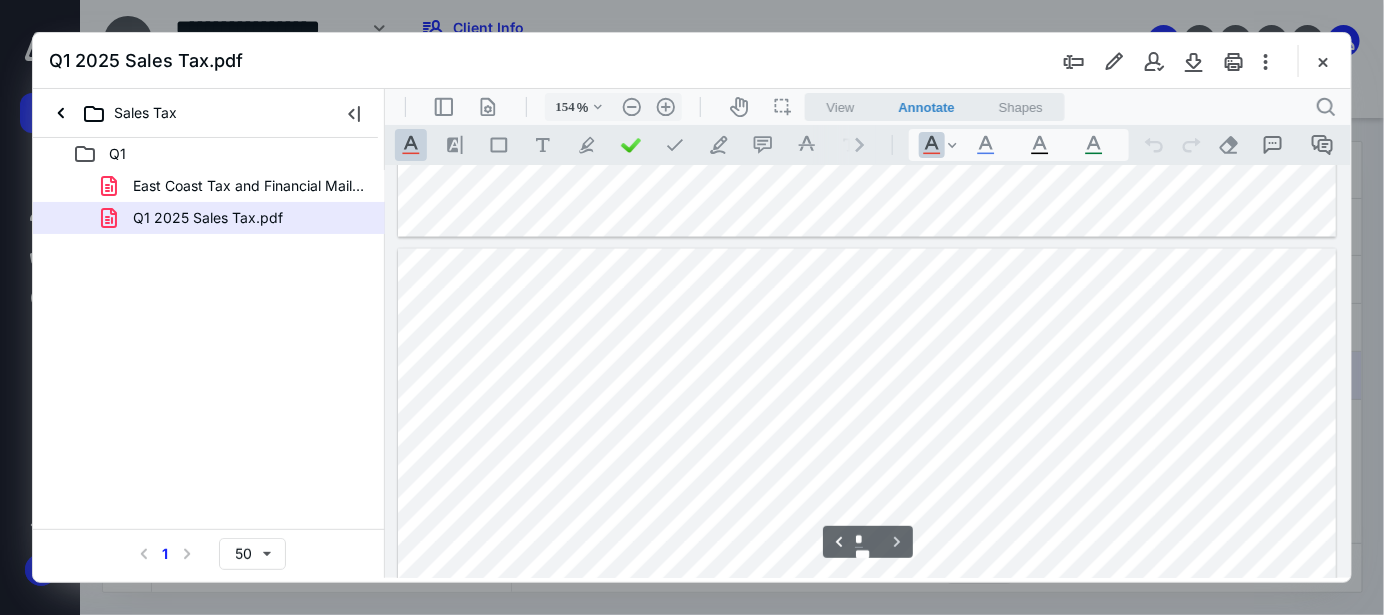 type on "*" 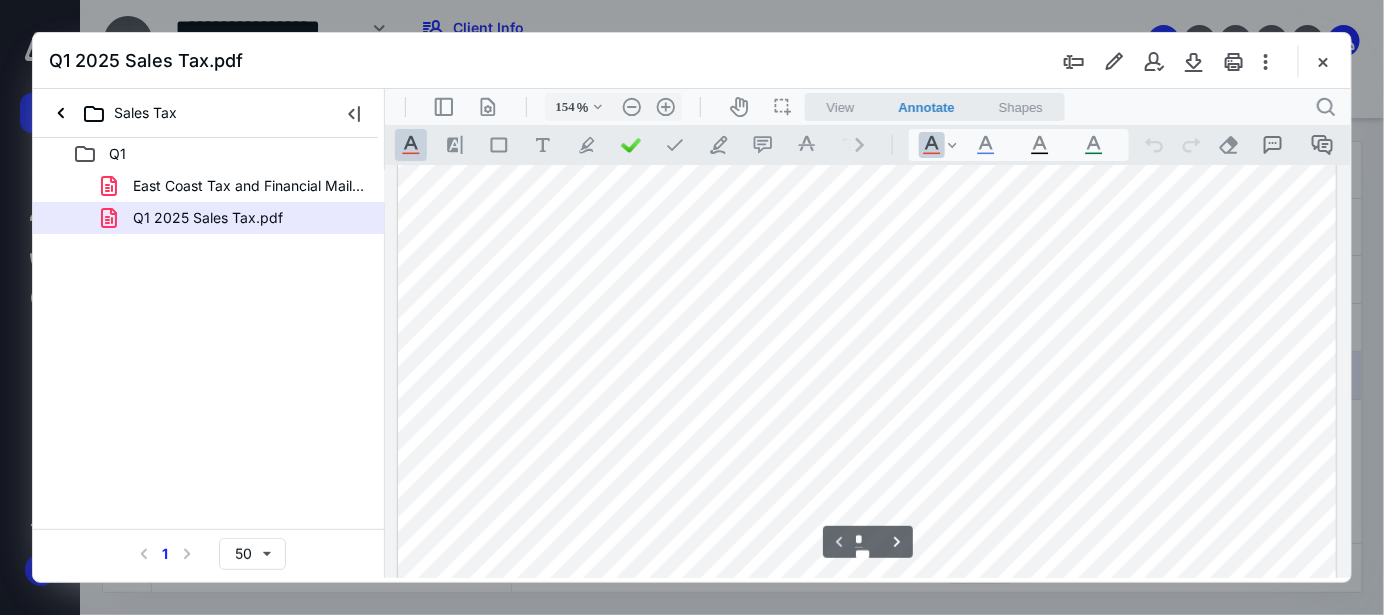 scroll, scrollTop: 538, scrollLeft: 0, axis: vertical 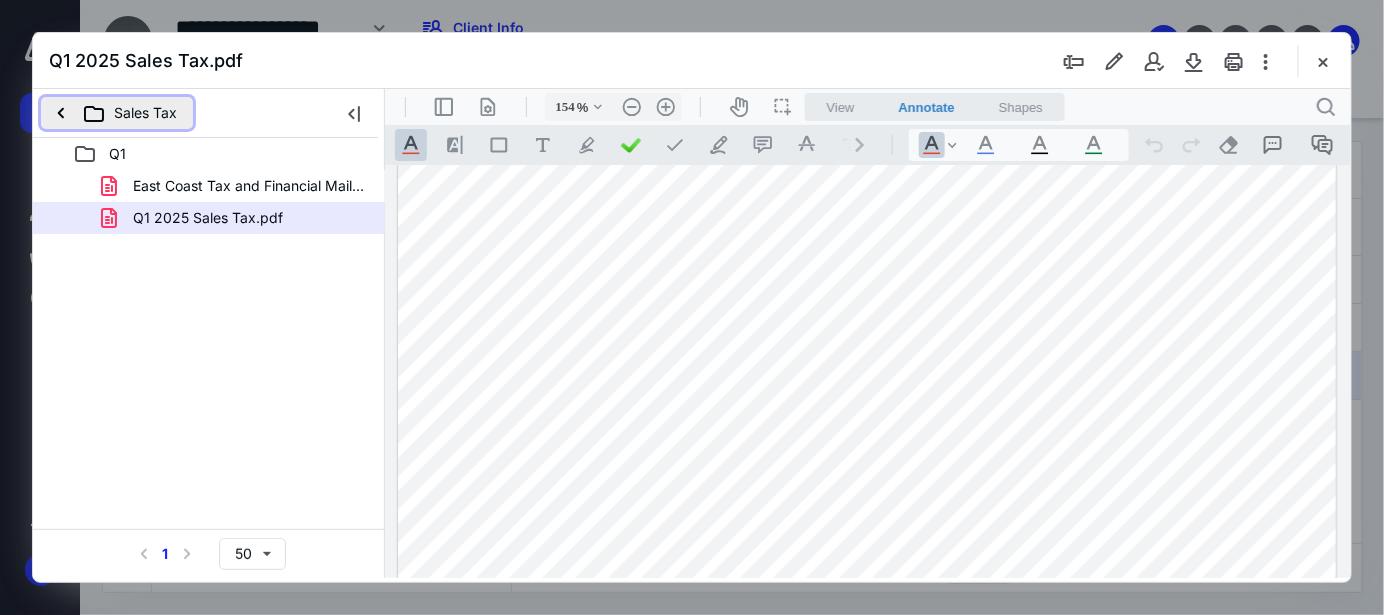 click on "Sales Tax" at bounding box center [117, 113] 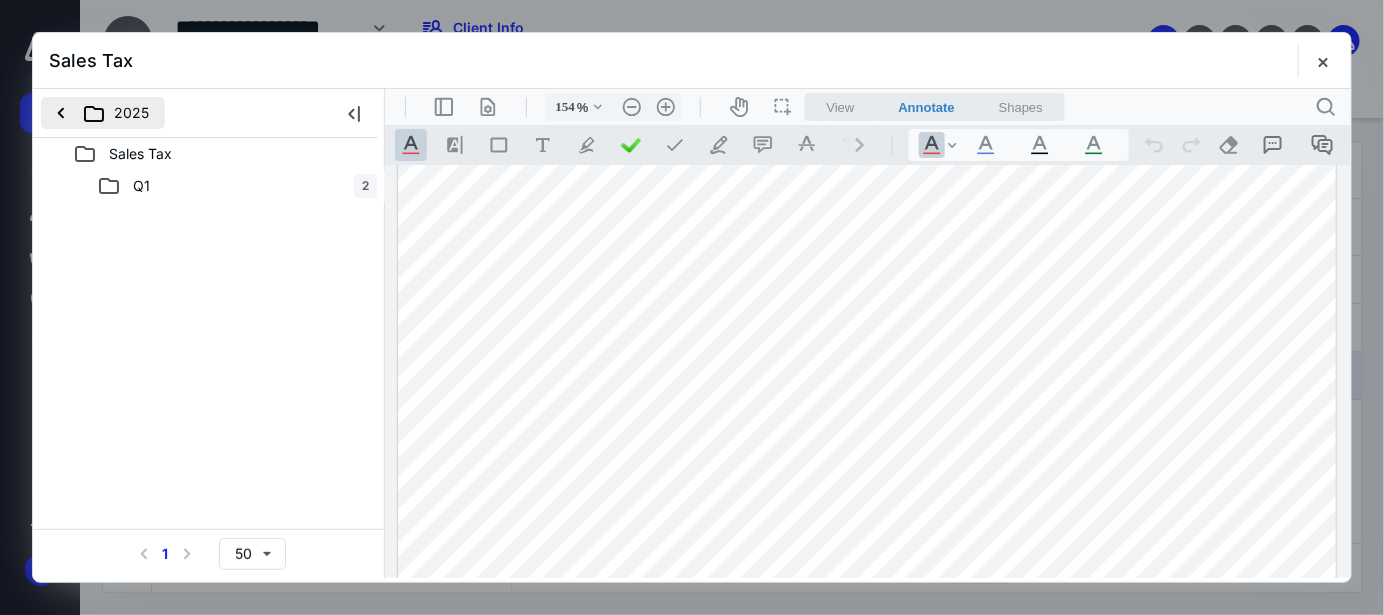 click on "2025" at bounding box center (103, 113) 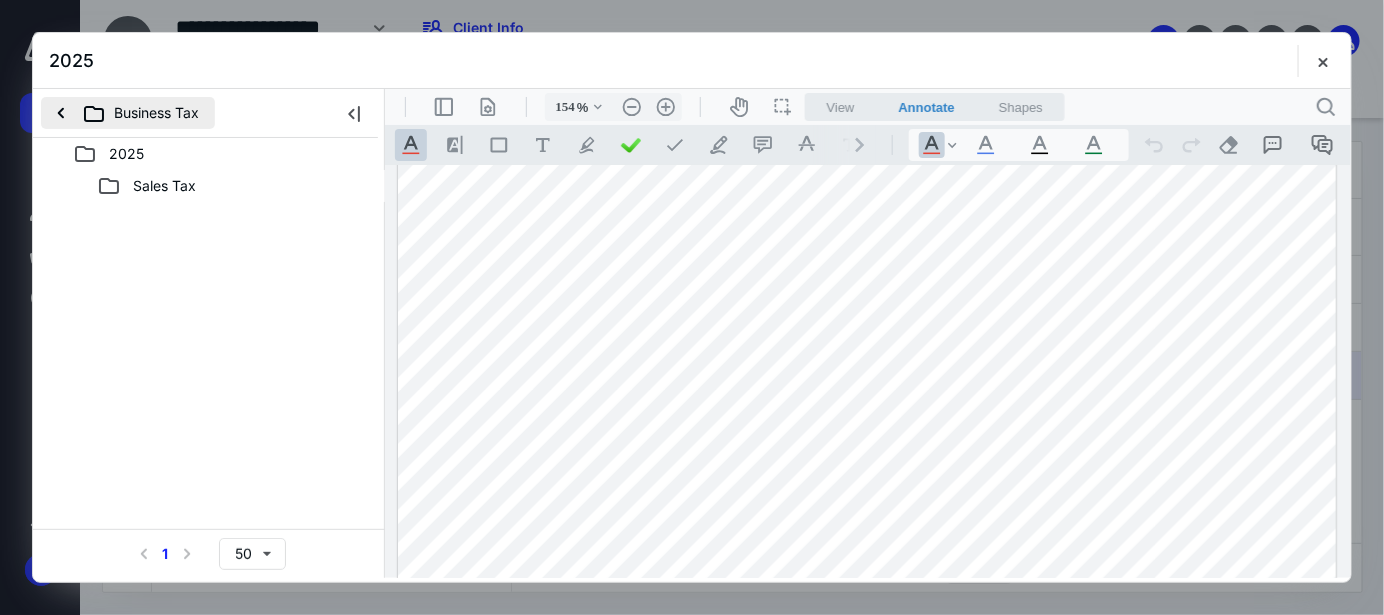 click on "Business Tax" at bounding box center [128, 113] 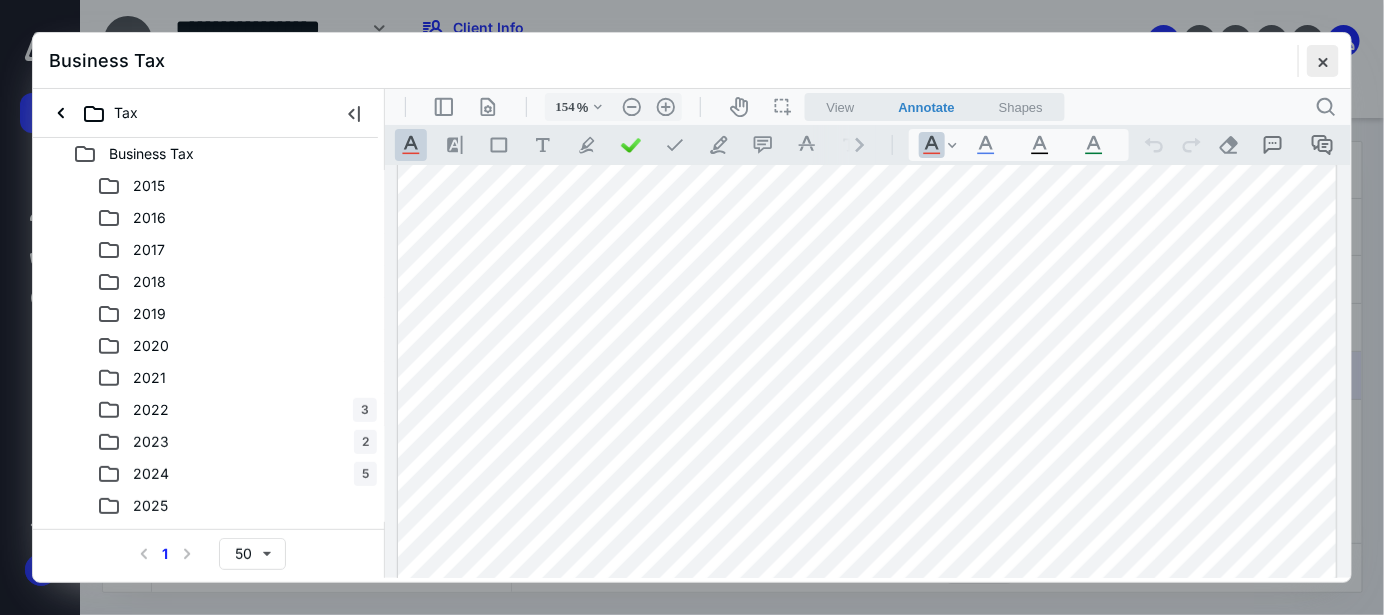 click at bounding box center [1323, 61] 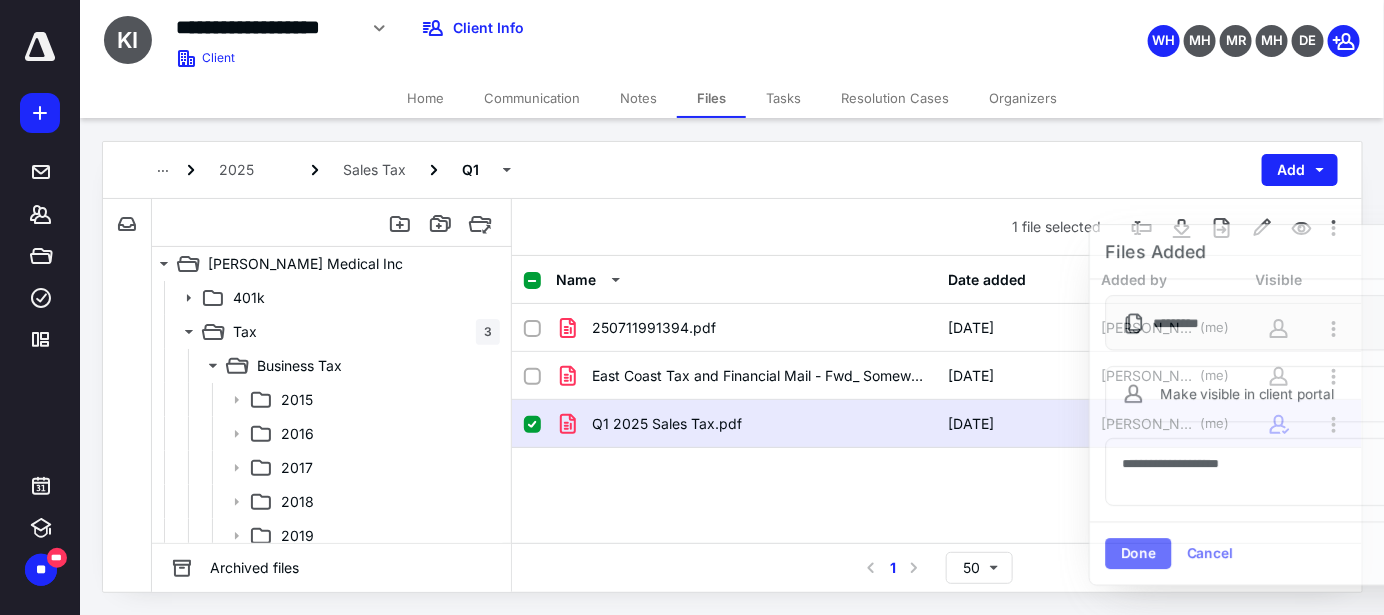 checkbox on "false" 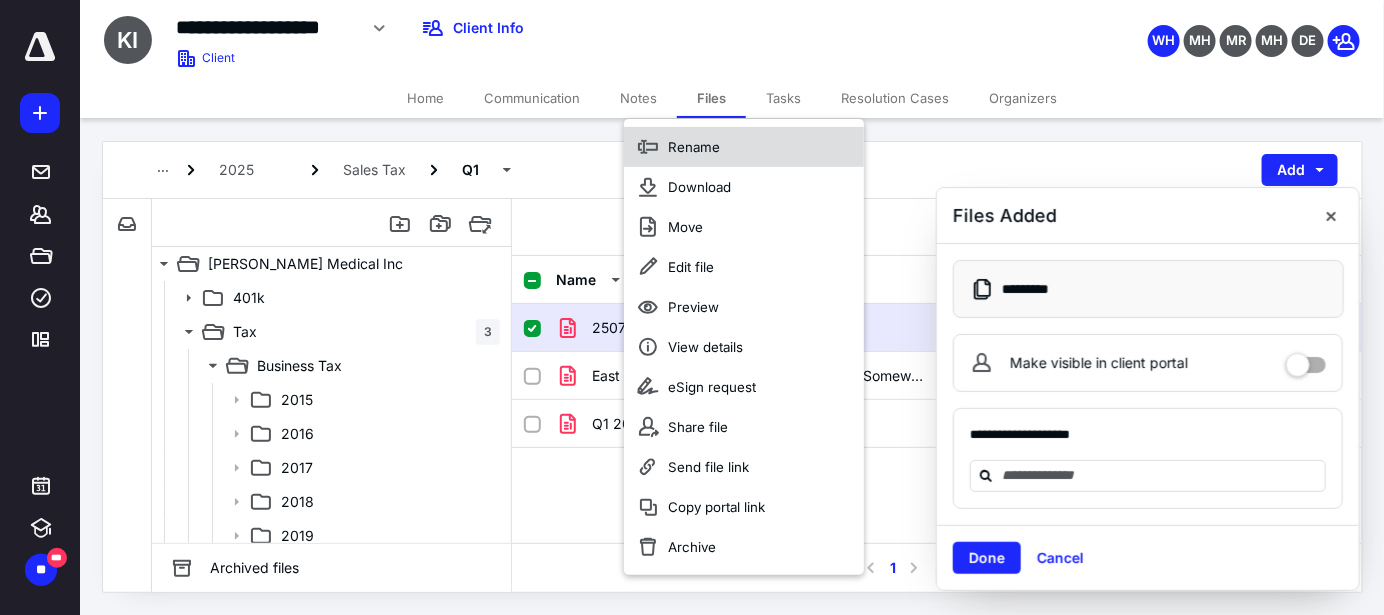 click on "Rename" at bounding box center [694, 147] 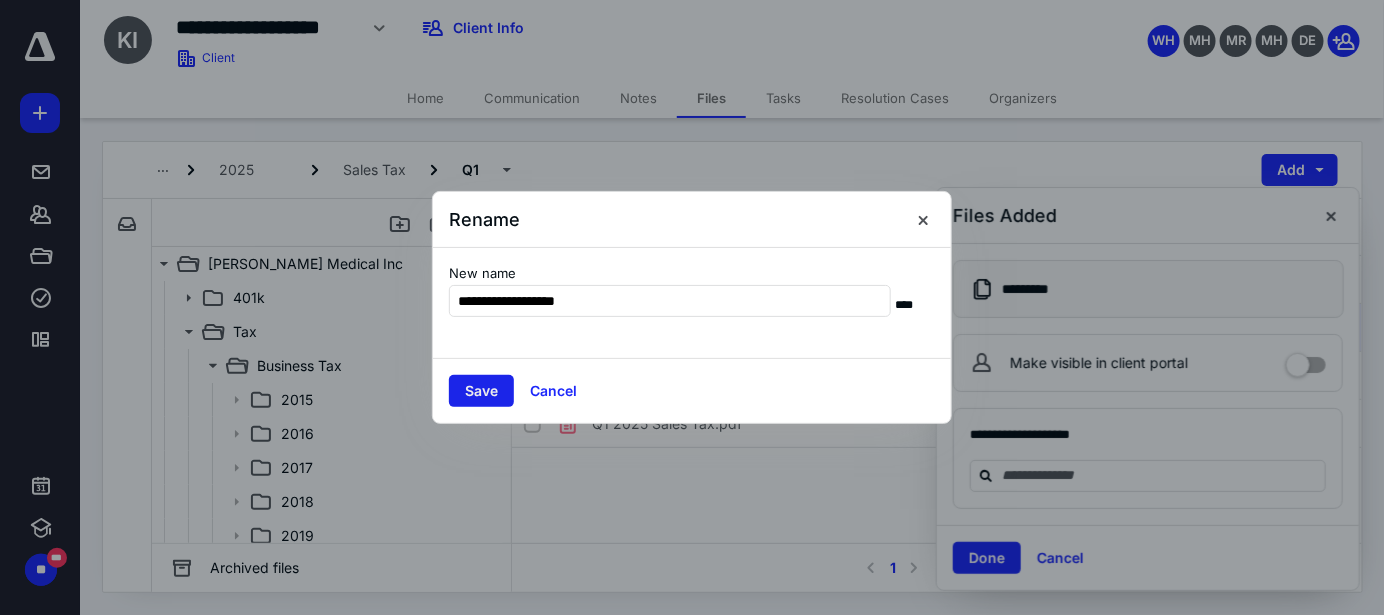 type on "**********" 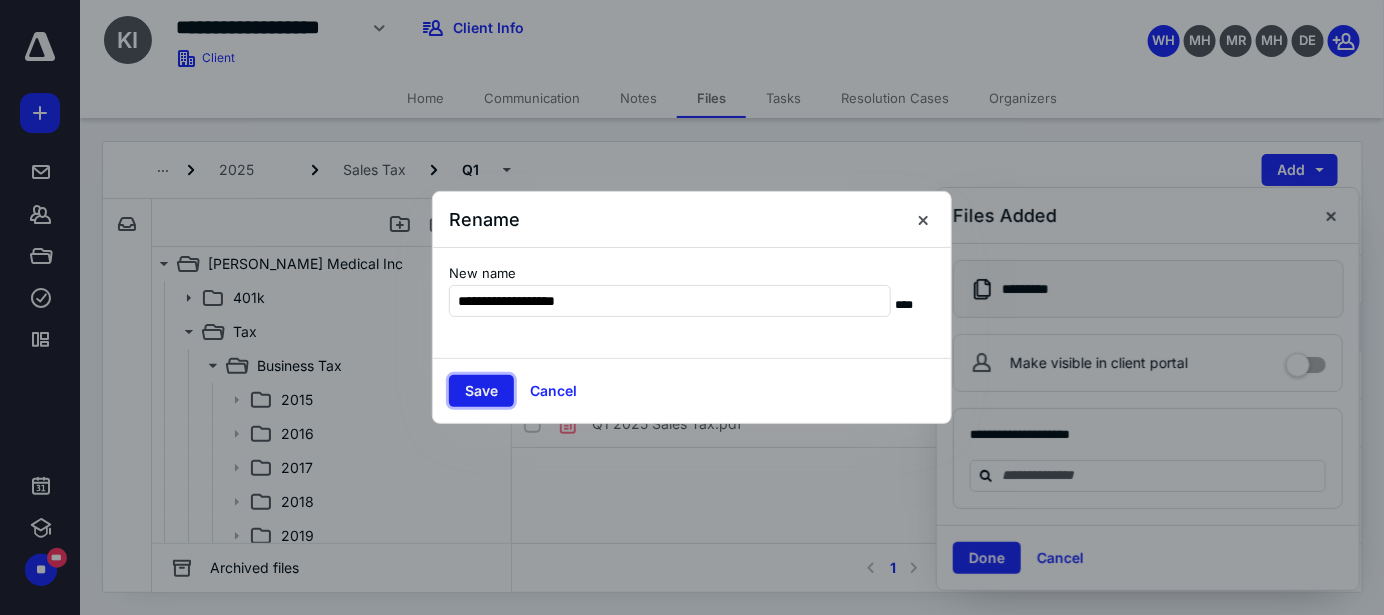 click on "Save" at bounding box center [481, 391] 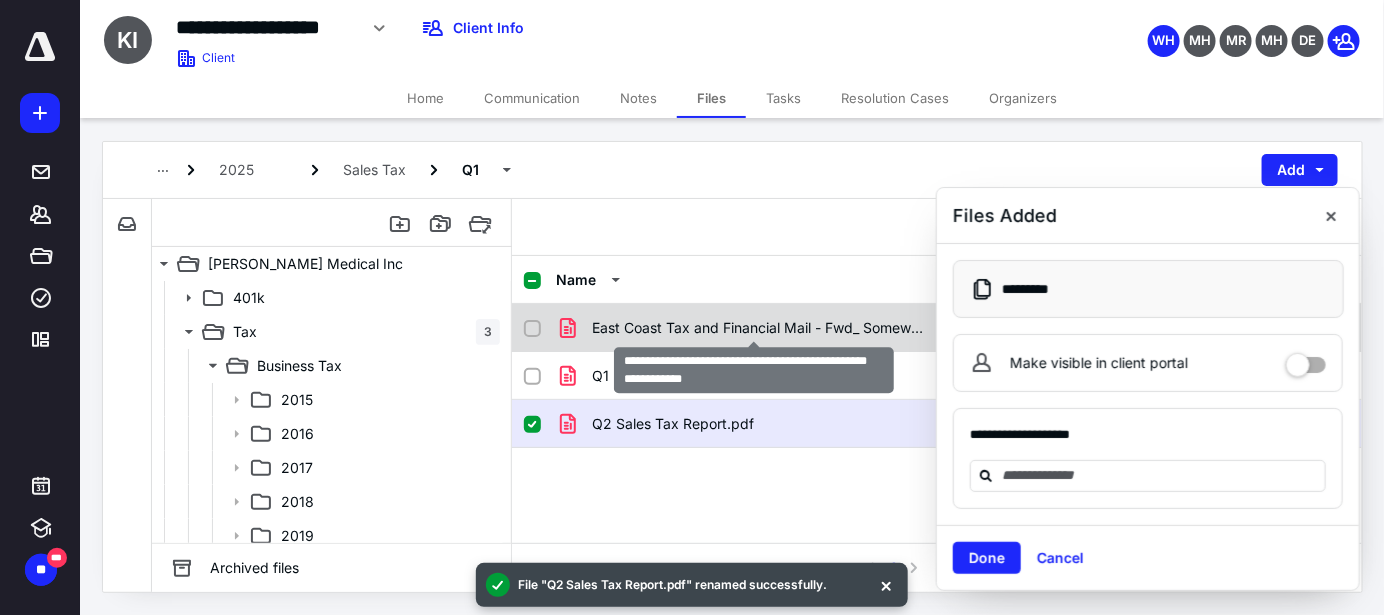 click on "East Coast Tax and Financial Mail - Fwd_ Somewhat urgent K.pdf" at bounding box center [758, 328] 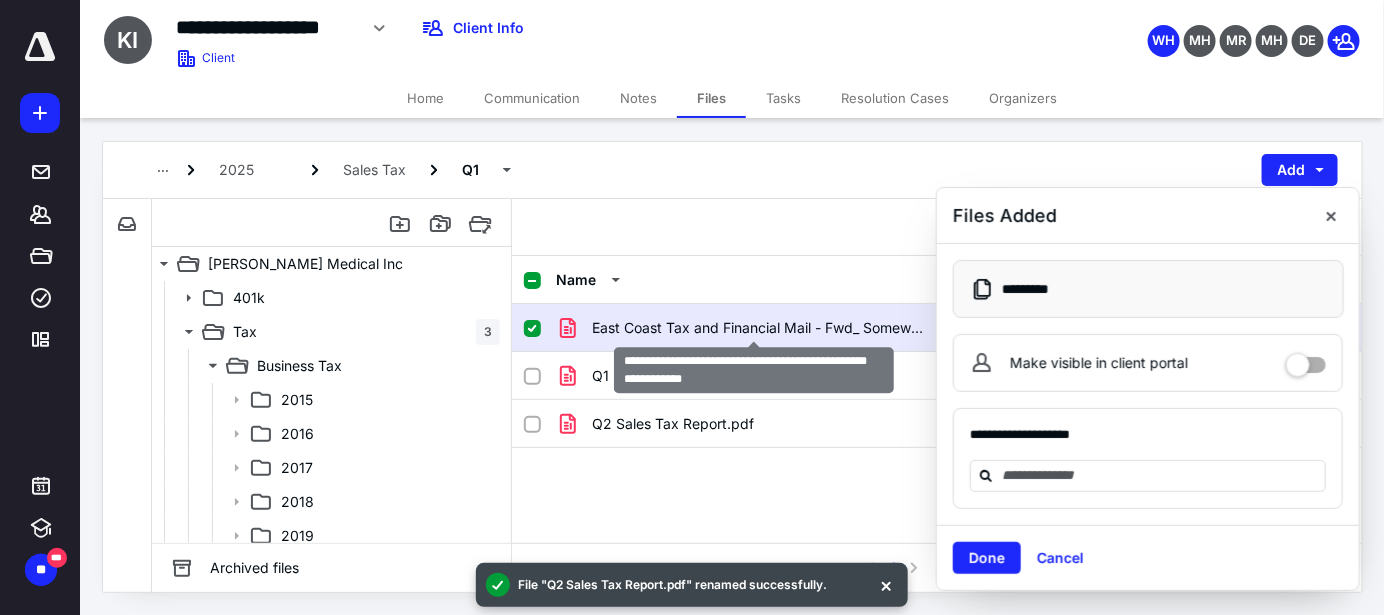 click on "East Coast Tax and Financial Mail - Fwd_ Somewhat urgent K.pdf" at bounding box center (758, 328) 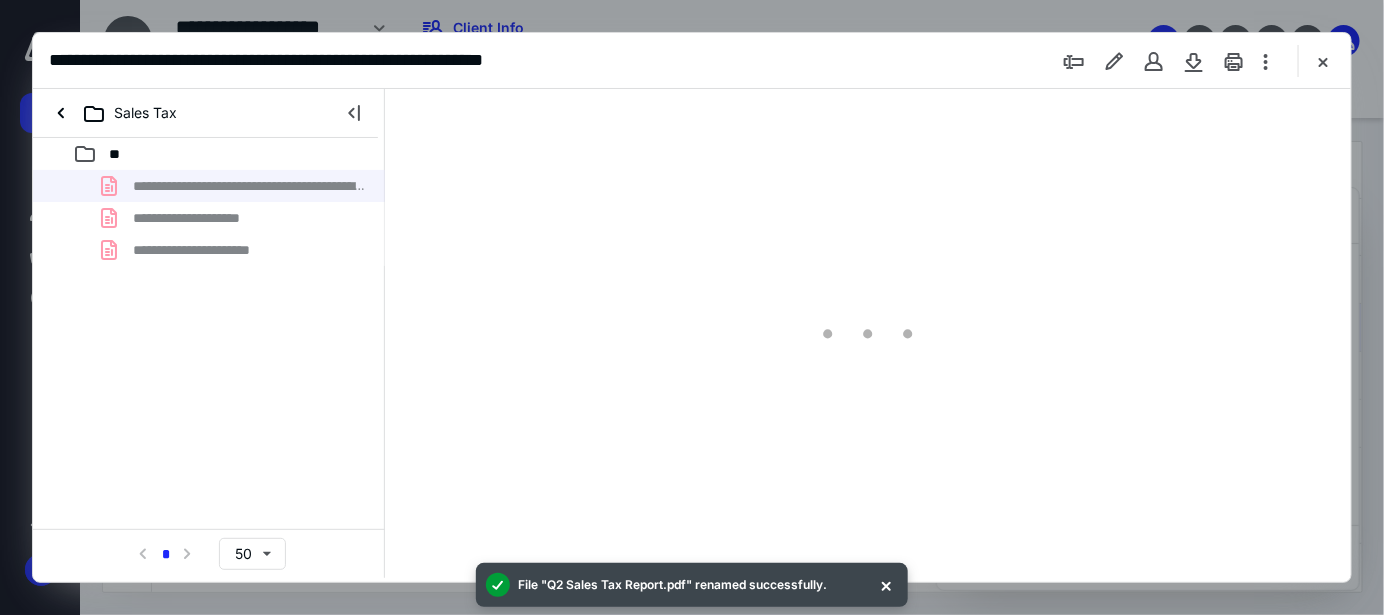 scroll, scrollTop: 0, scrollLeft: 0, axis: both 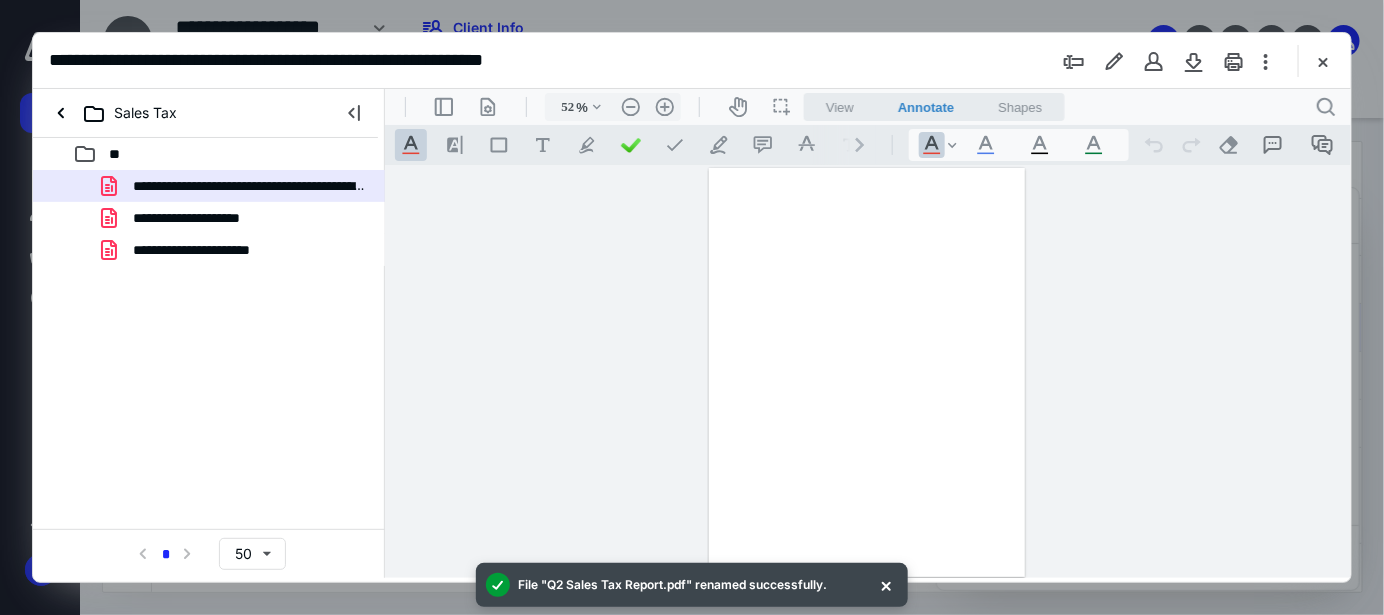 type on "155" 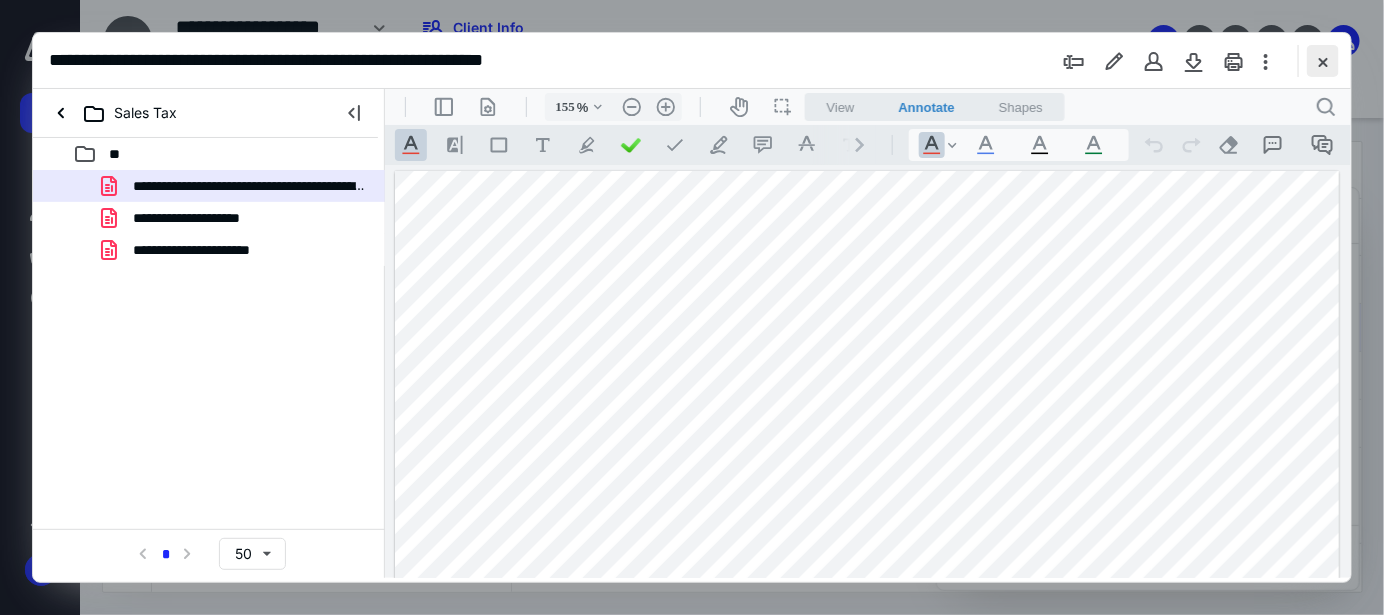 click at bounding box center [1323, 61] 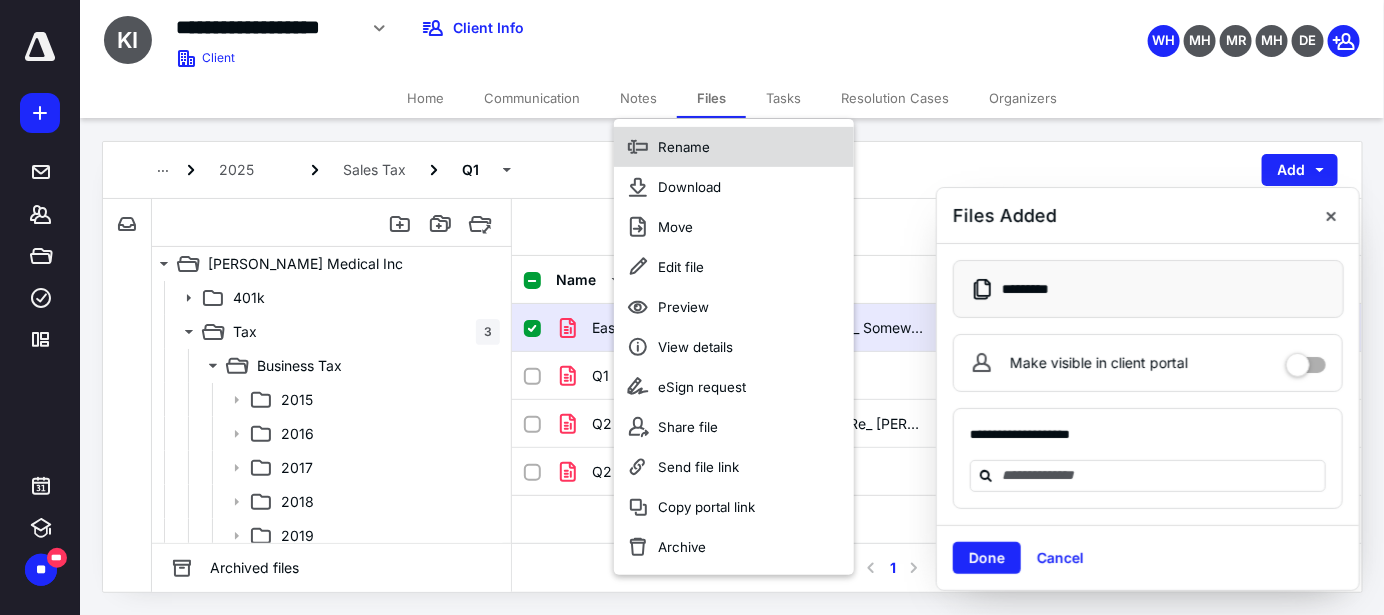 click on "Rename" at bounding box center [684, 147] 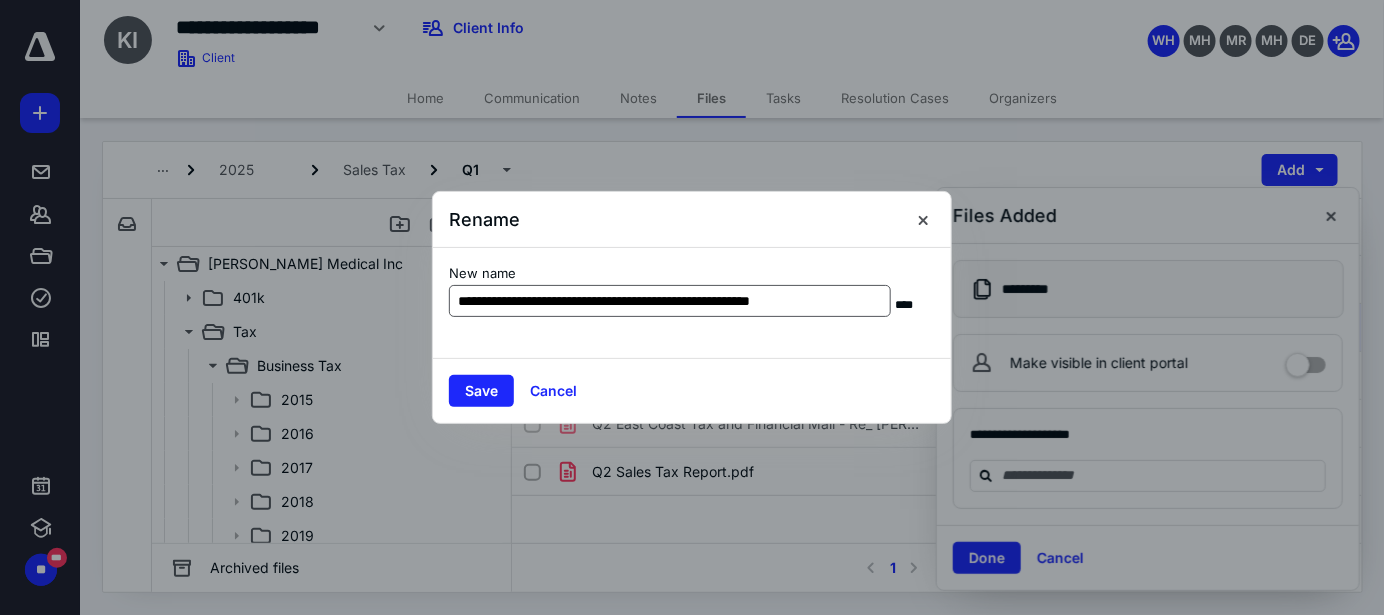 click on "**********" at bounding box center [670, 301] 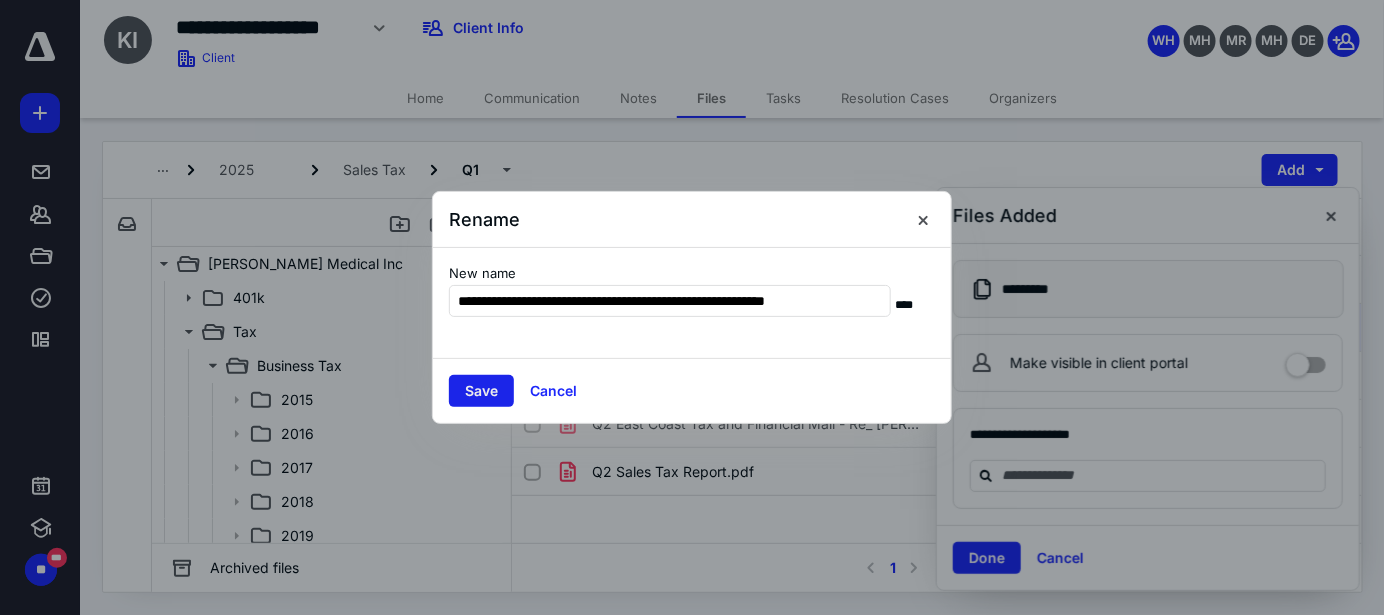 type on "**********" 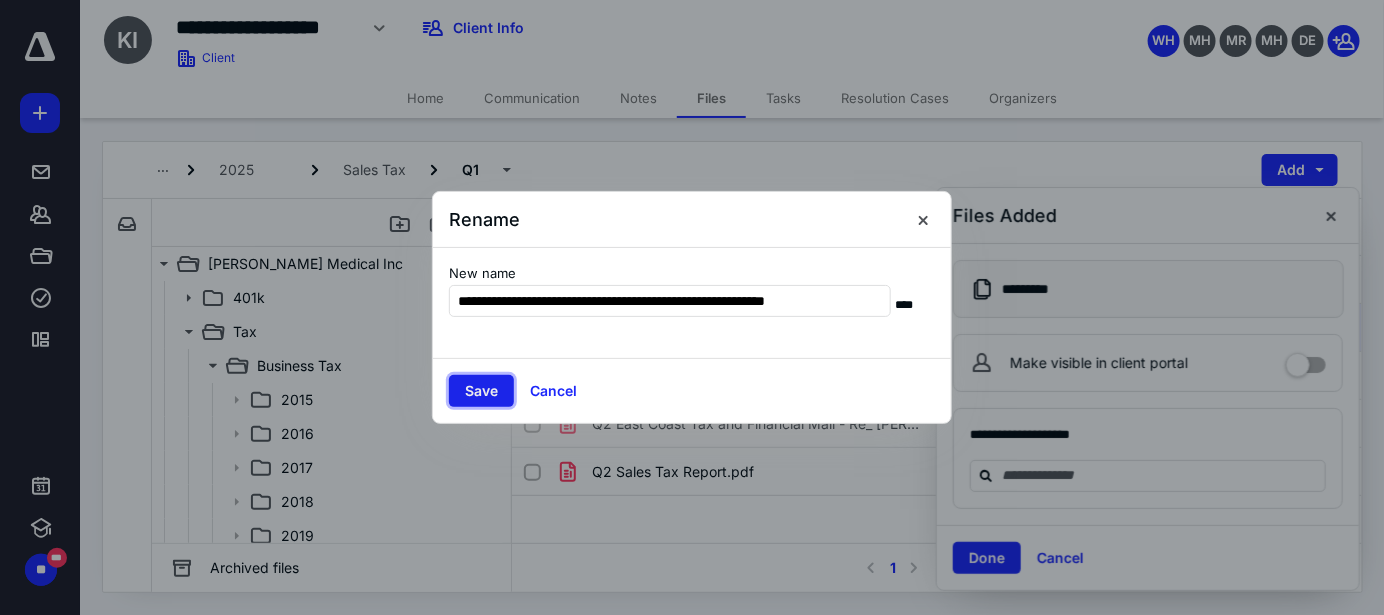click on "Save" at bounding box center (481, 391) 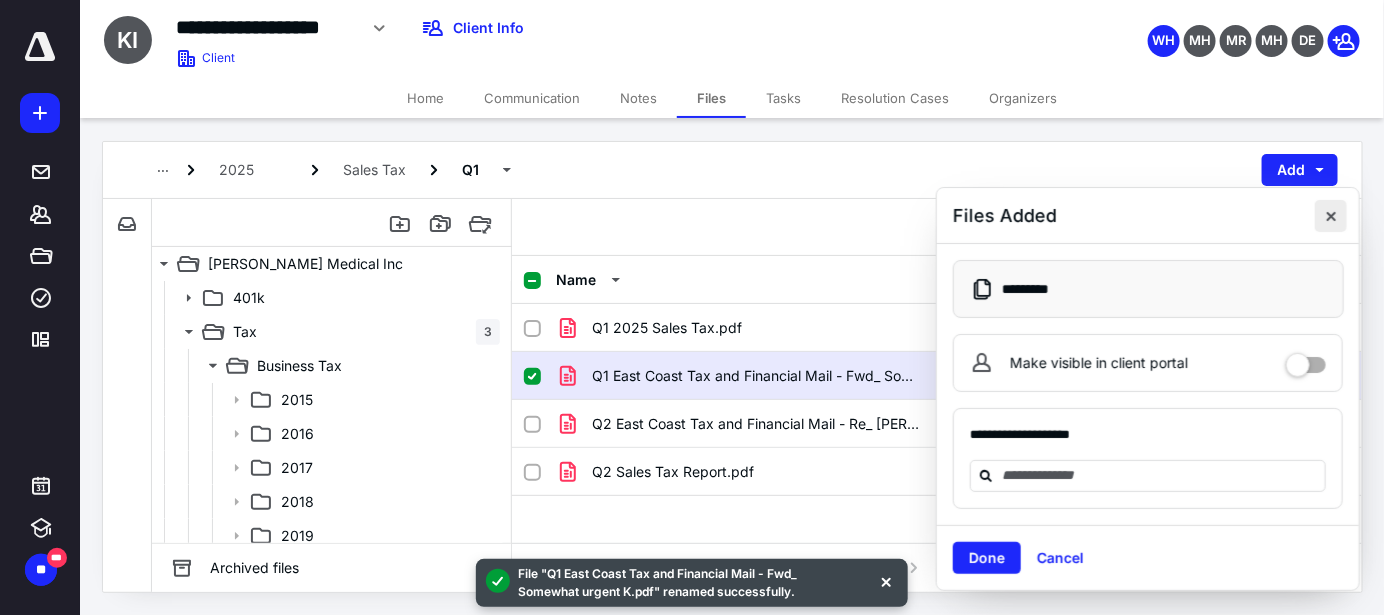 click at bounding box center (1331, 216) 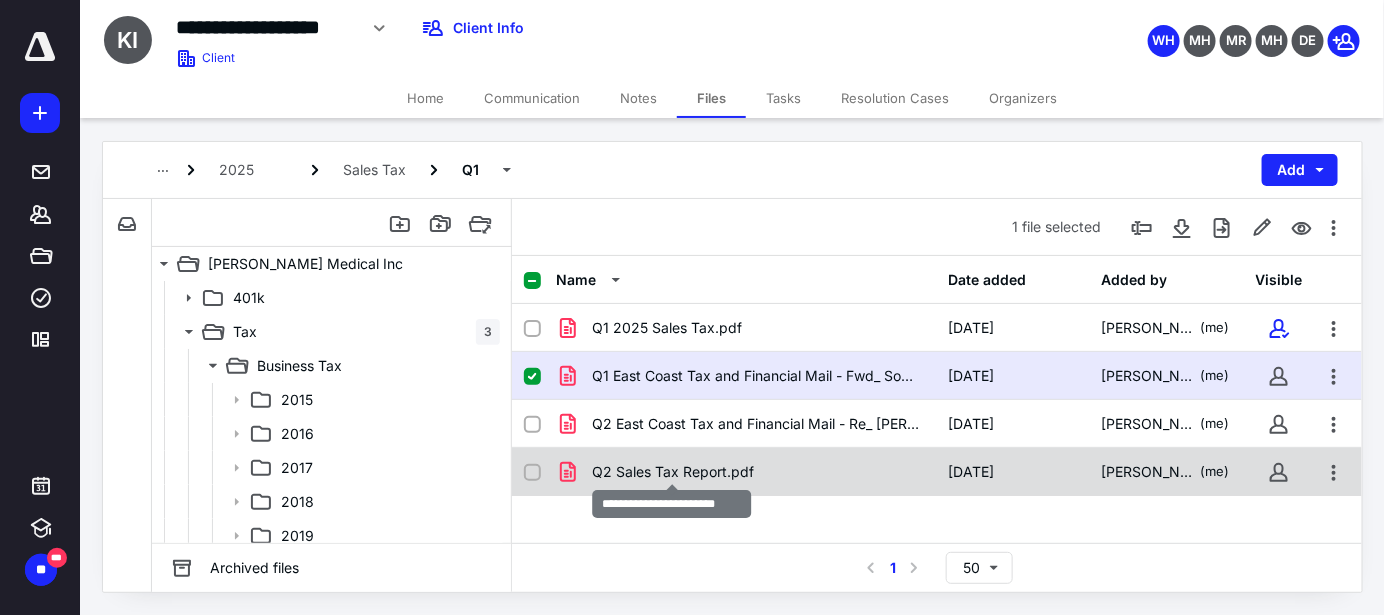 click on "Q2 Sales Tax Report.pdf" at bounding box center (673, 472) 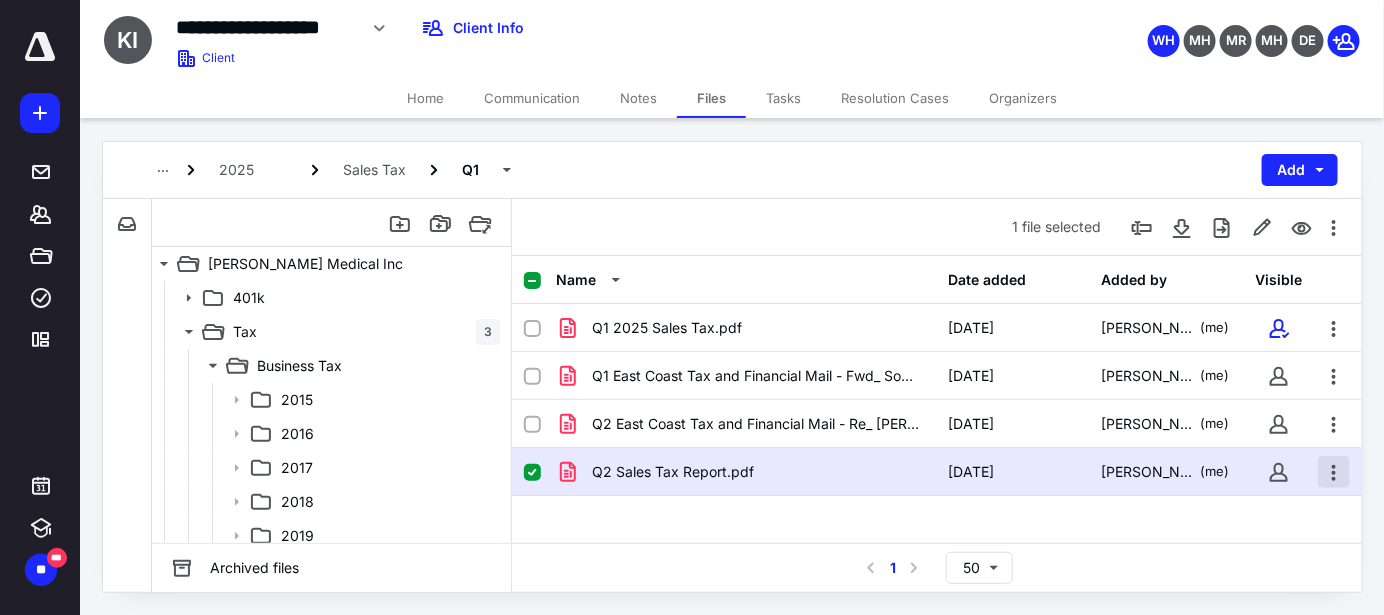 click at bounding box center (1334, 472) 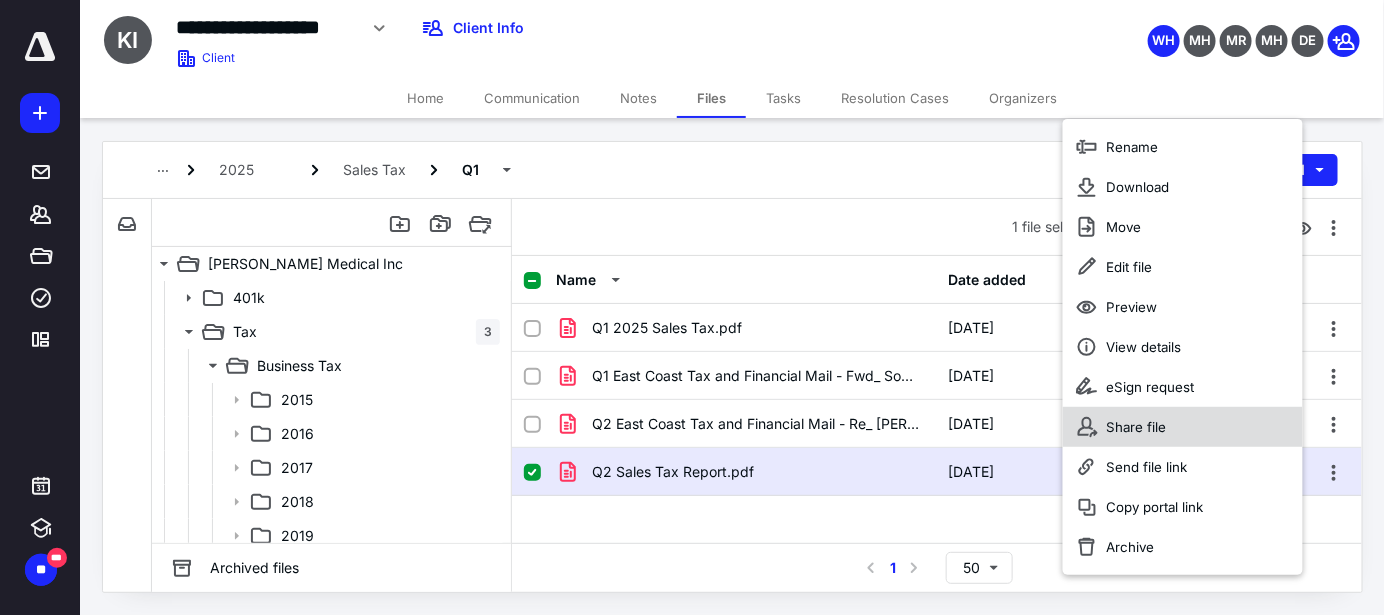 click on "Share file" at bounding box center (1136, 427) 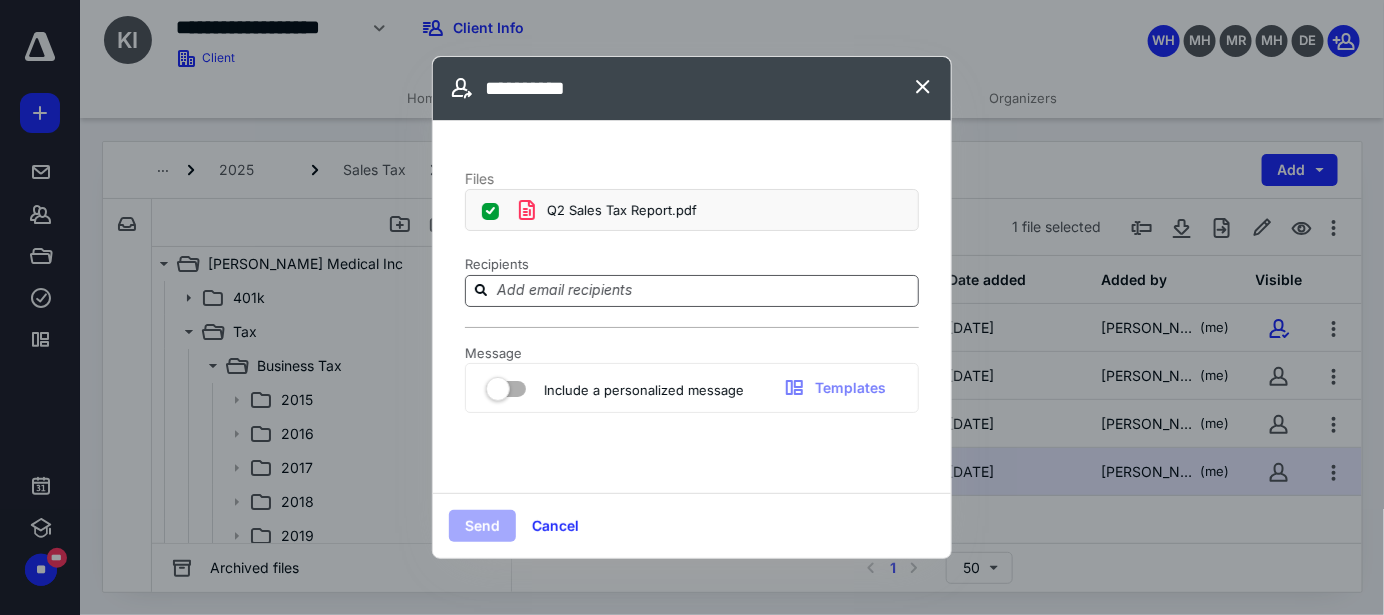 click at bounding box center (704, 290) 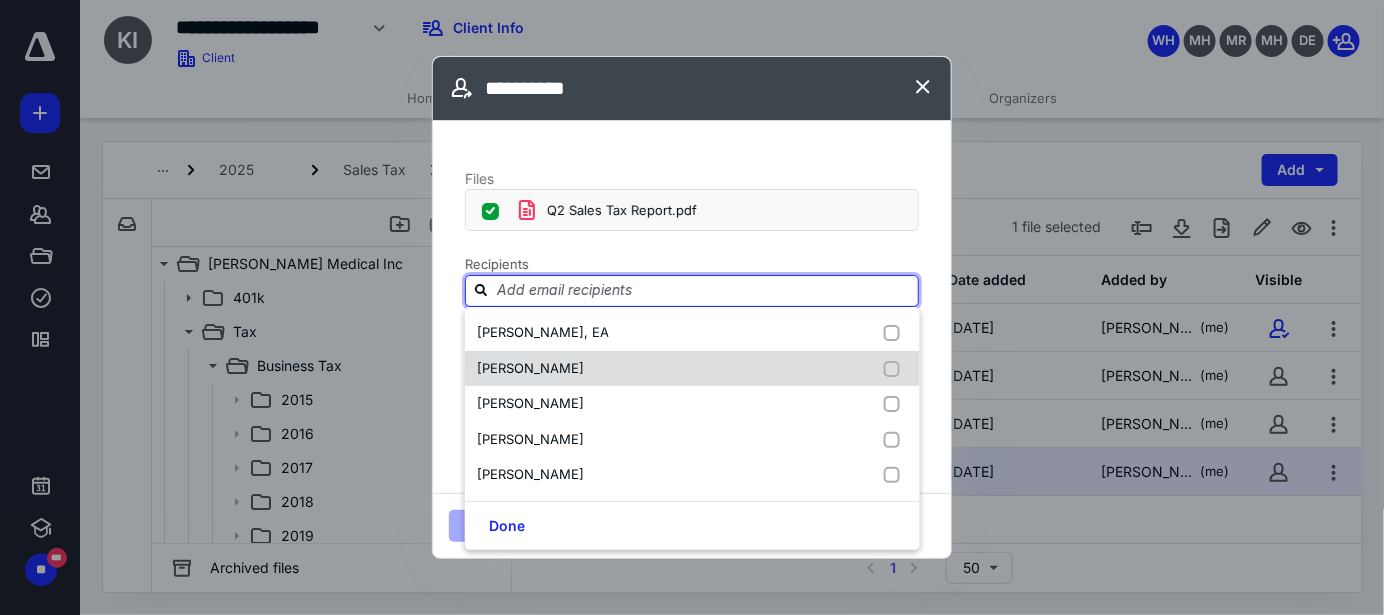 click at bounding box center [895, 369] 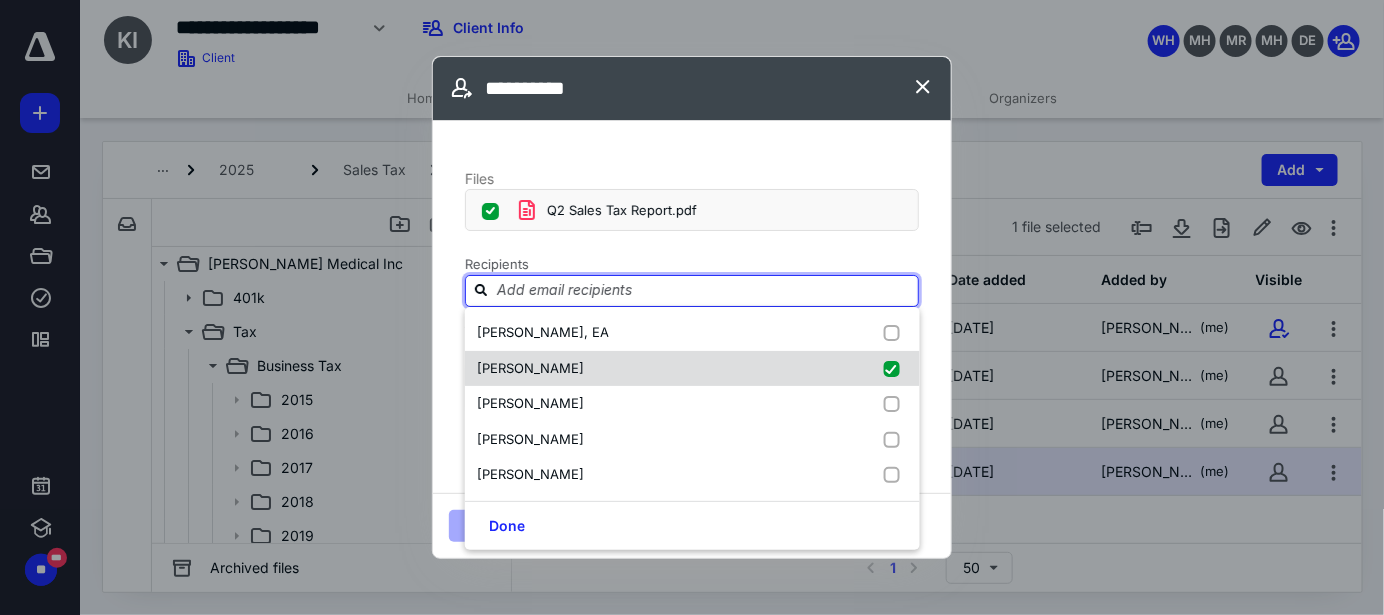 checkbox on "true" 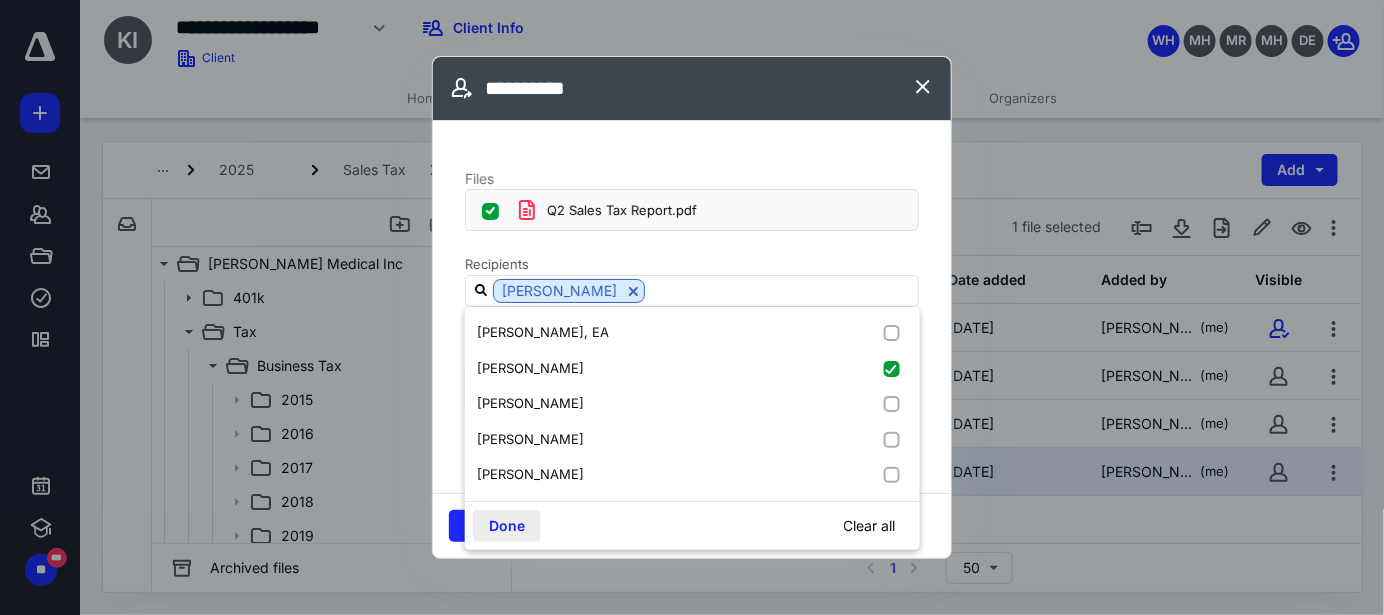 click on "Done" at bounding box center [507, 526] 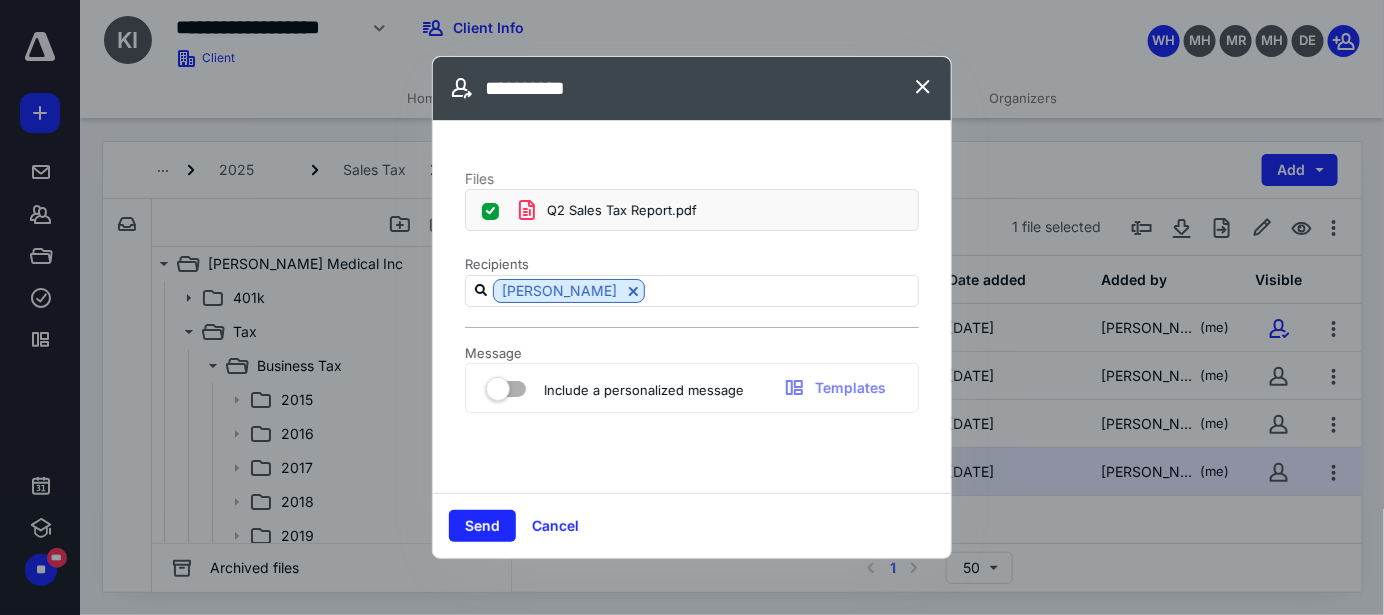 click on "Include a personalized message" at bounding box center [613, 388] 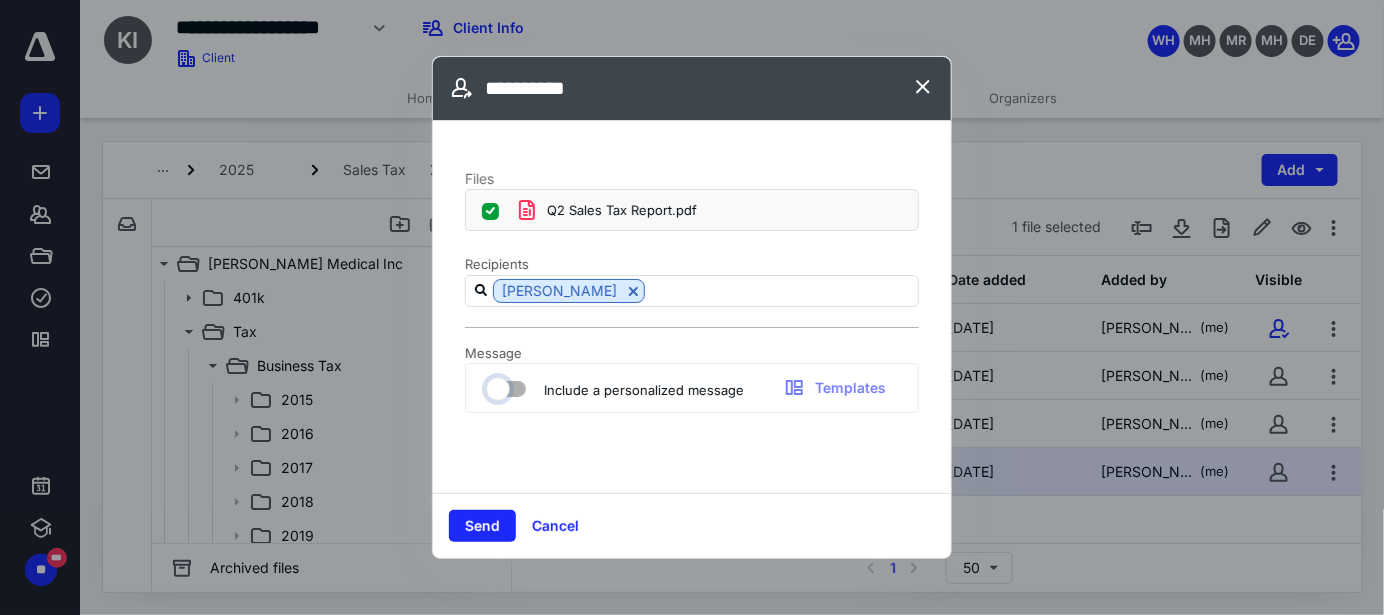 click at bounding box center [496, 386] 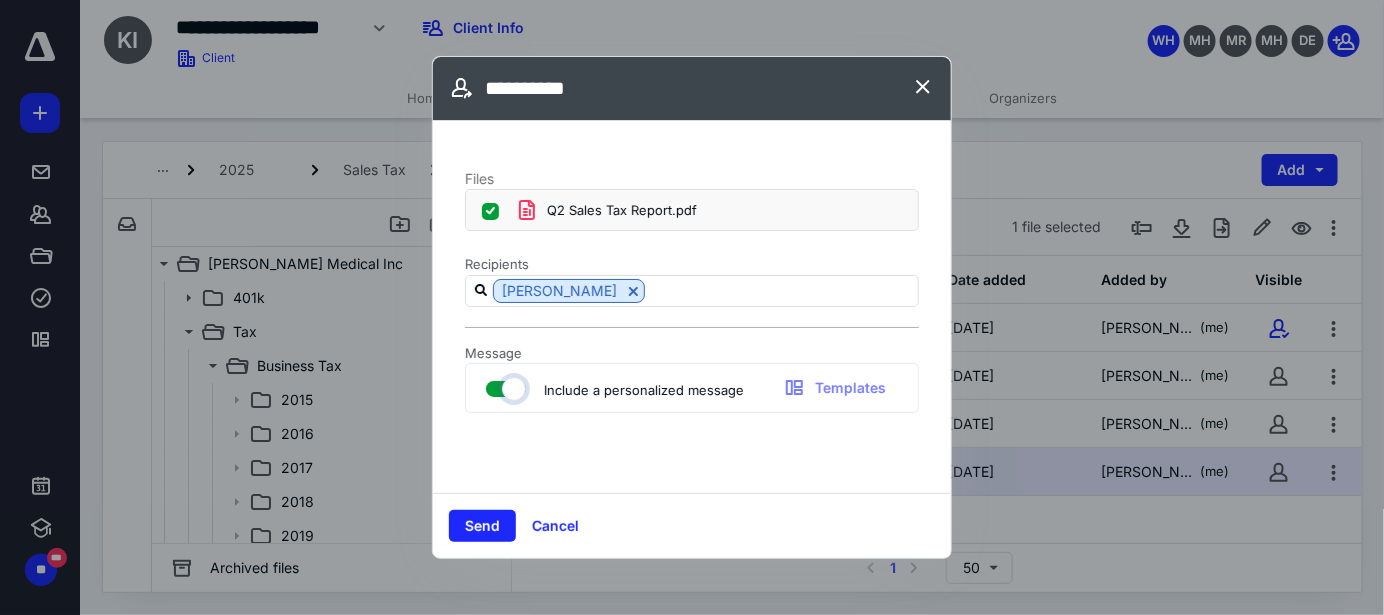 checkbox on "true" 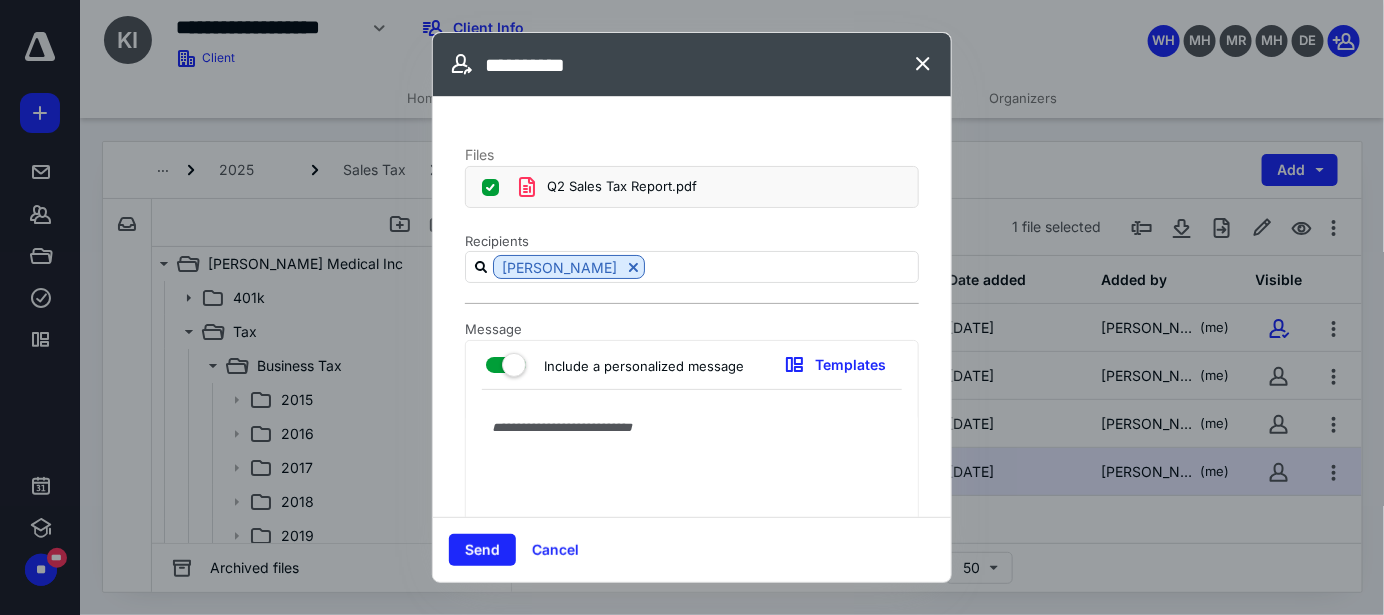 click at bounding box center [692, 498] 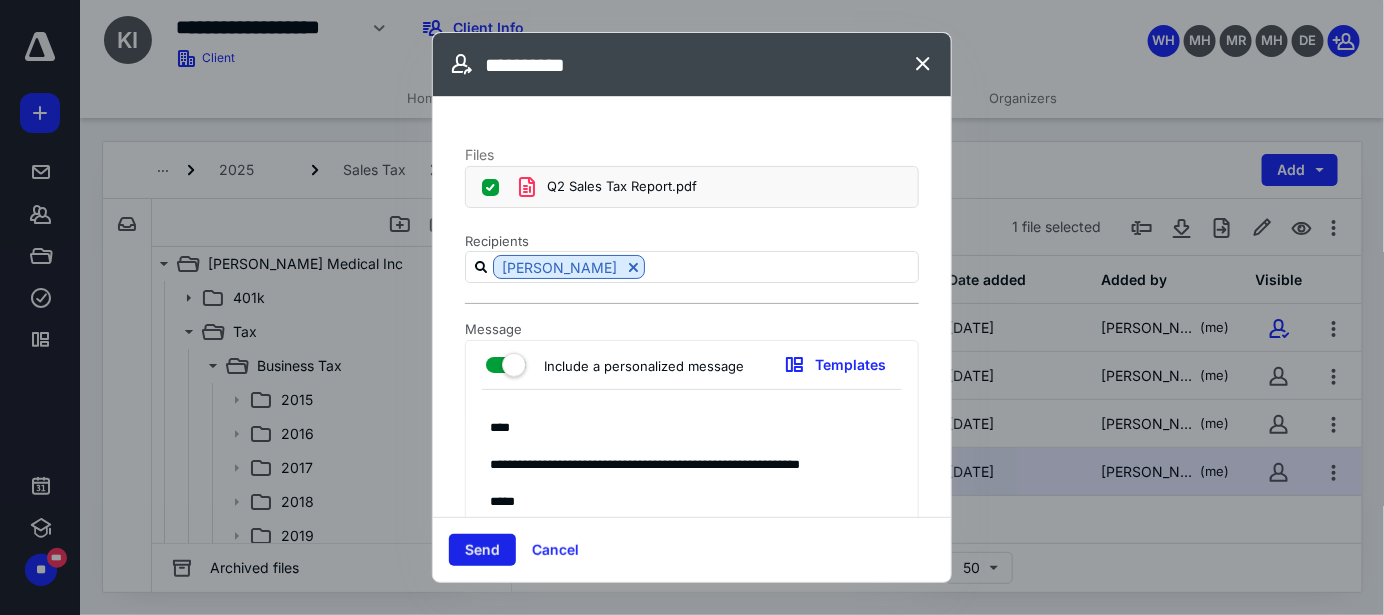 type on "**********" 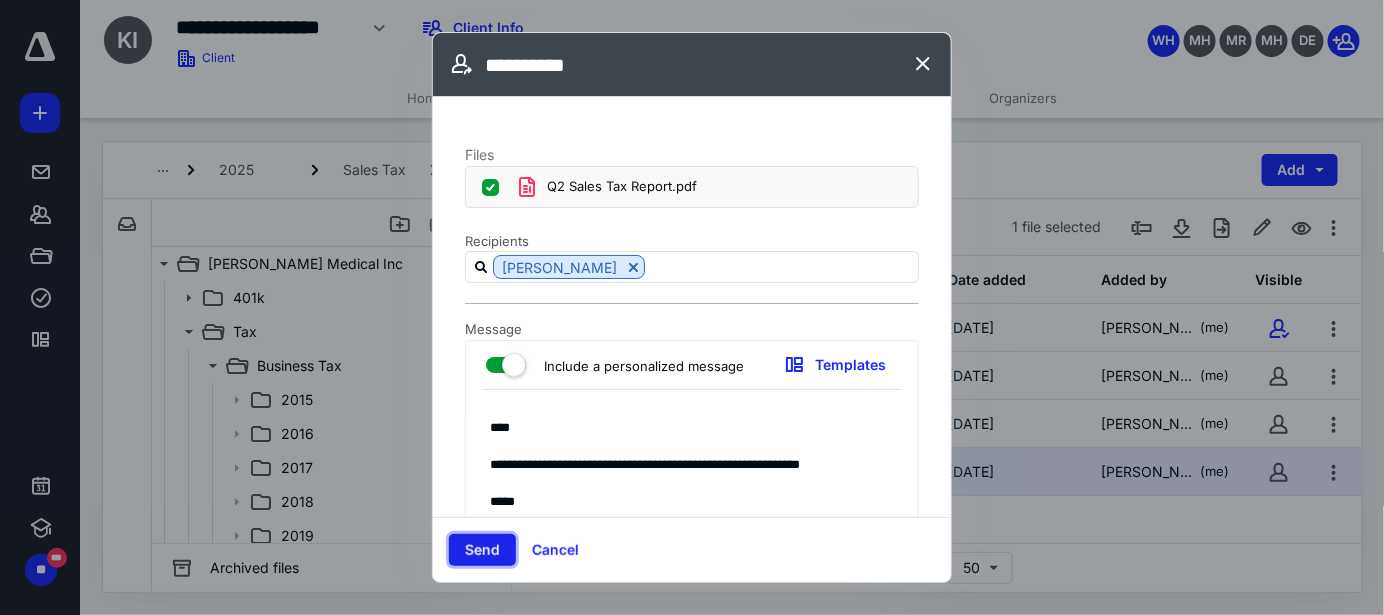 click on "Send" at bounding box center (482, 550) 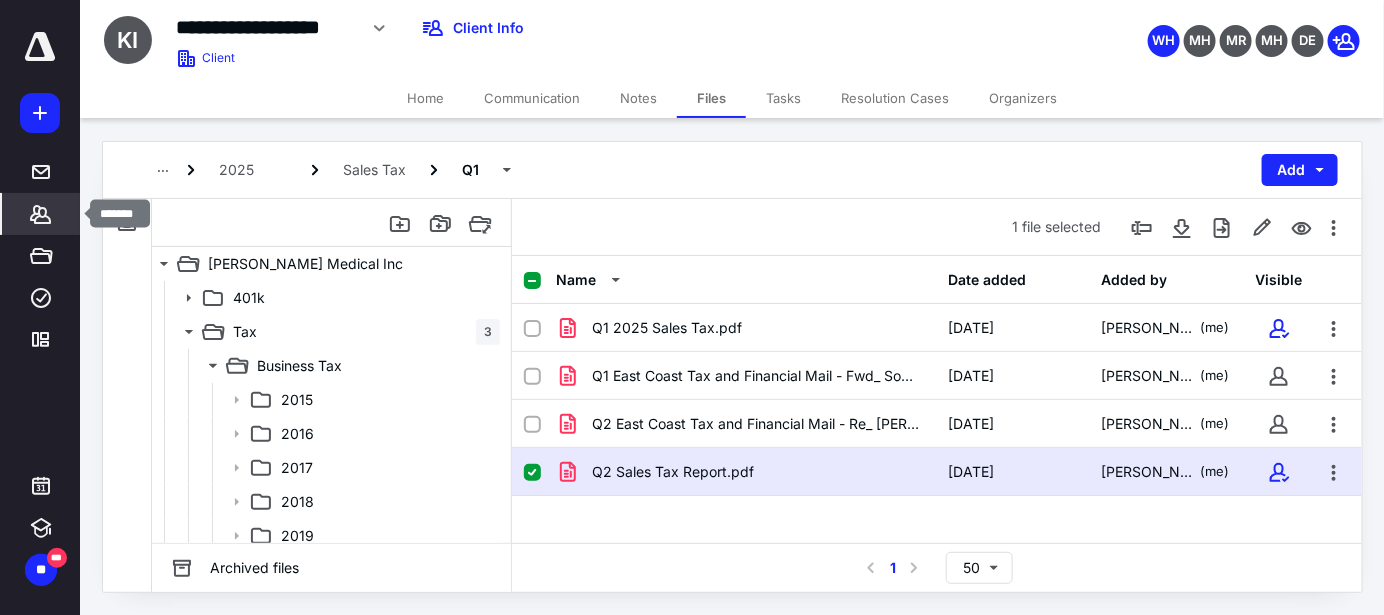 click on "*******" at bounding box center (41, 214) 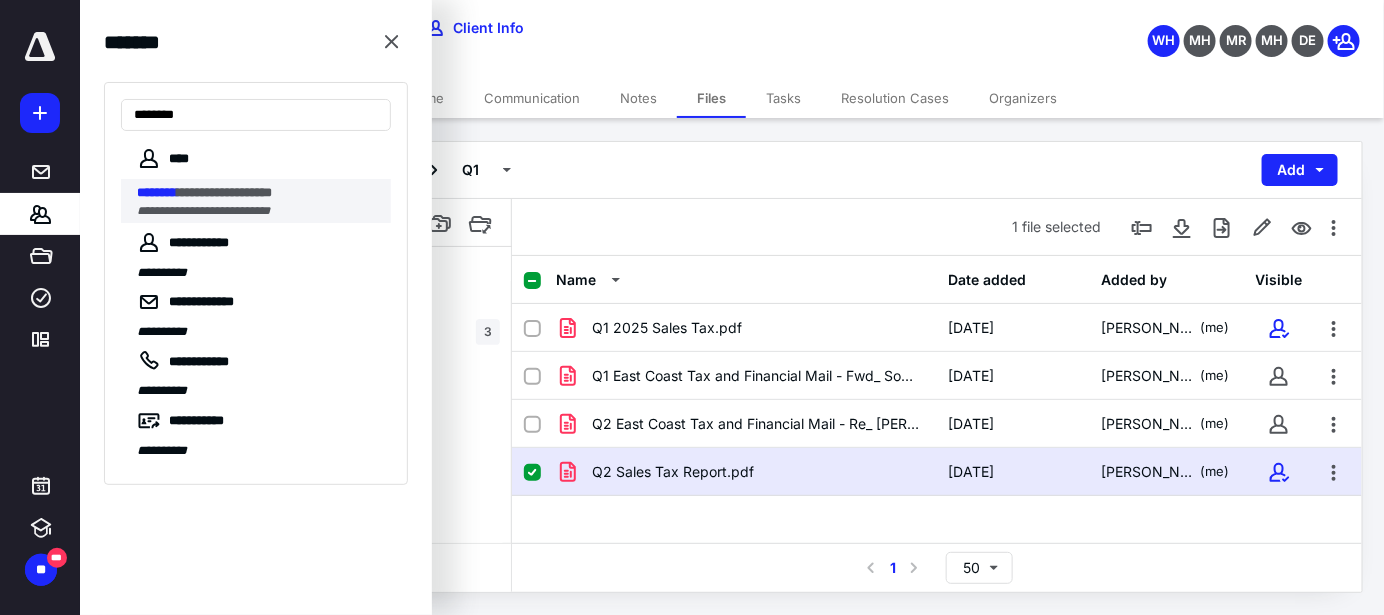type on "********" 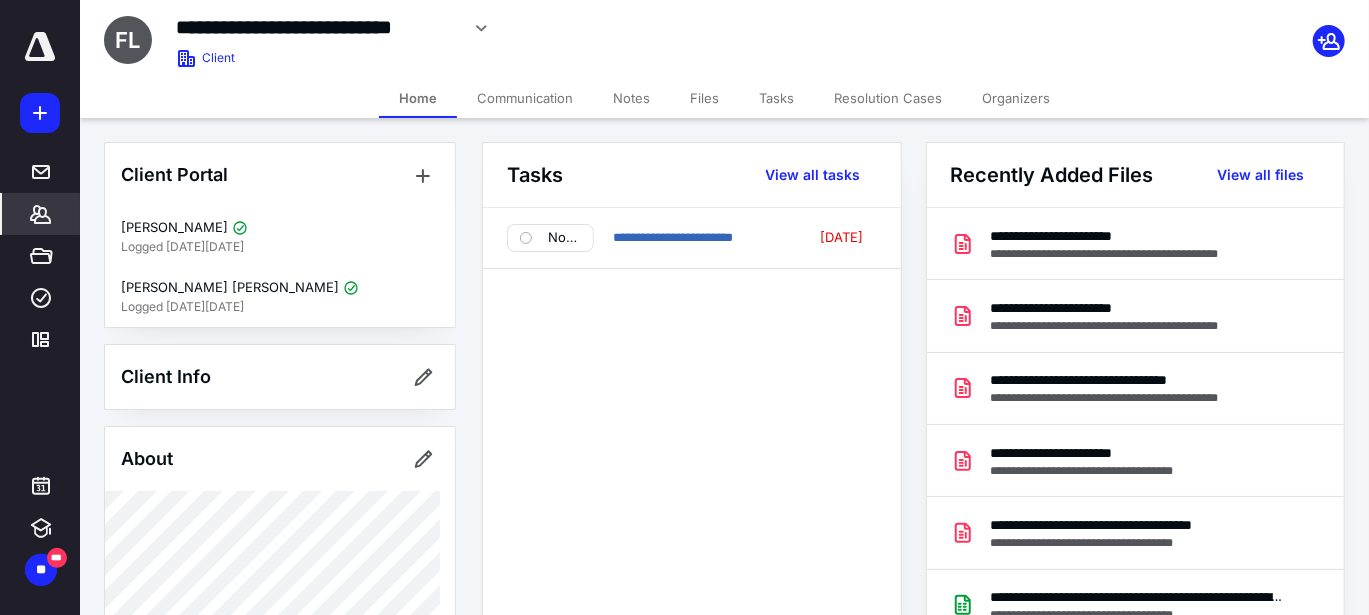 click on "Files" at bounding box center (704, 98) 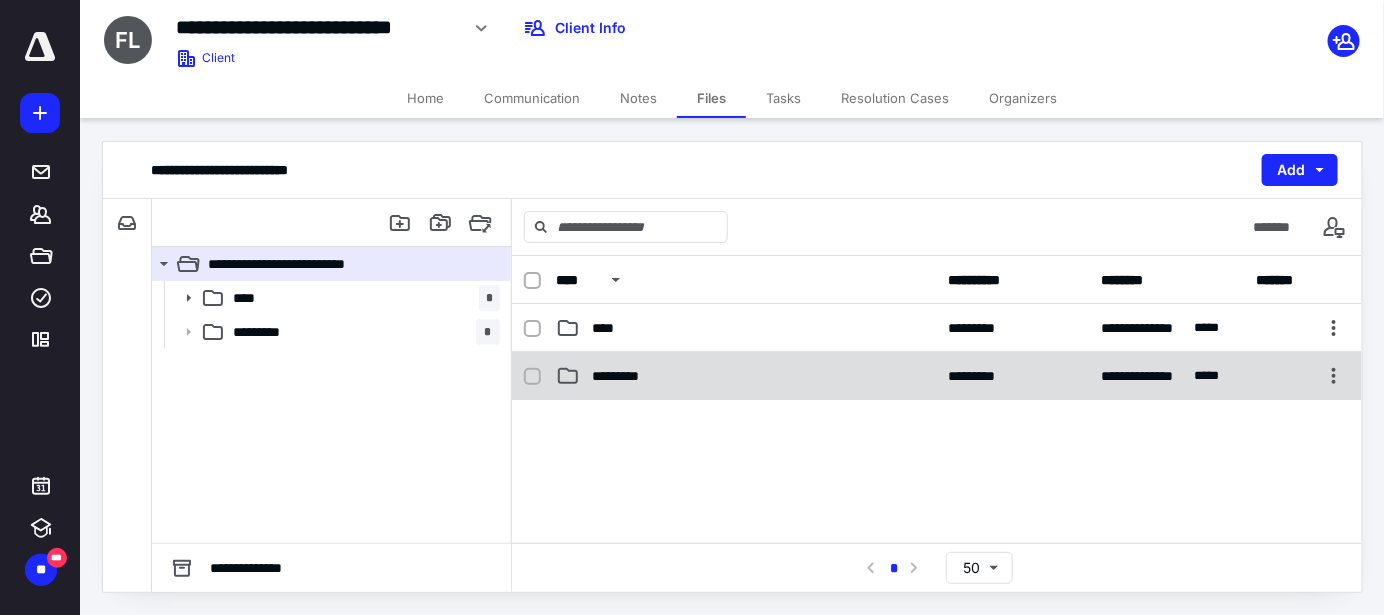click on "*********" at bounding box center [623, 376] 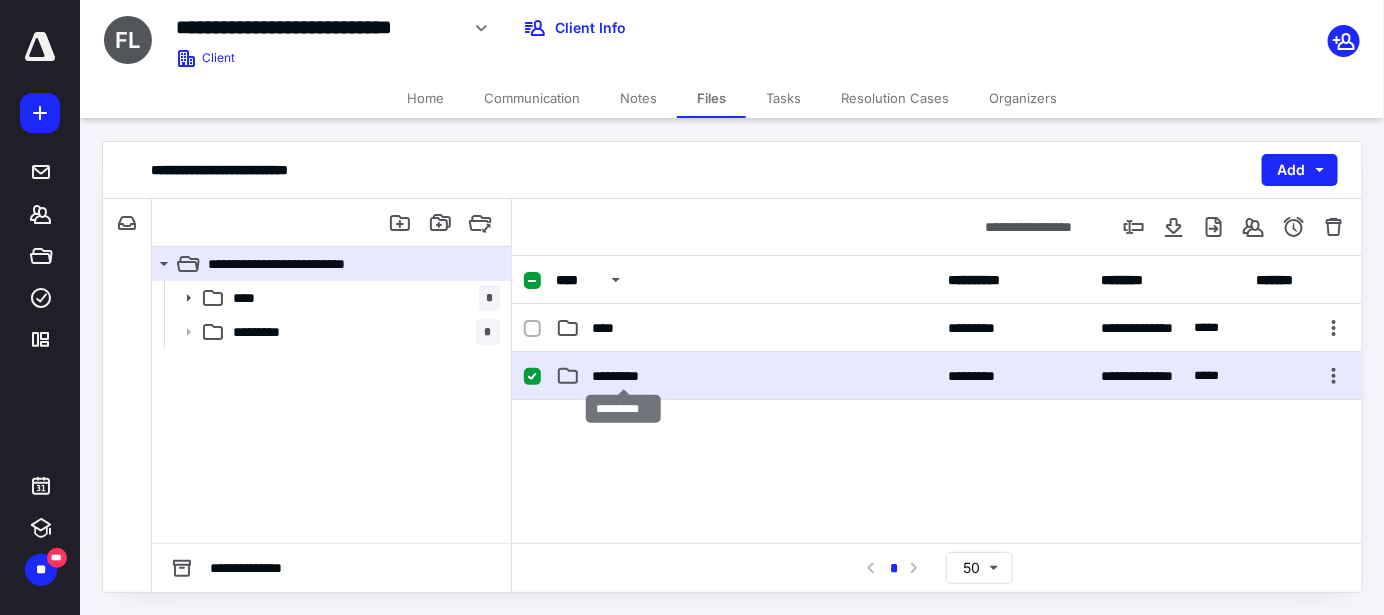 click on "*********" at bounding box center (623, 376) 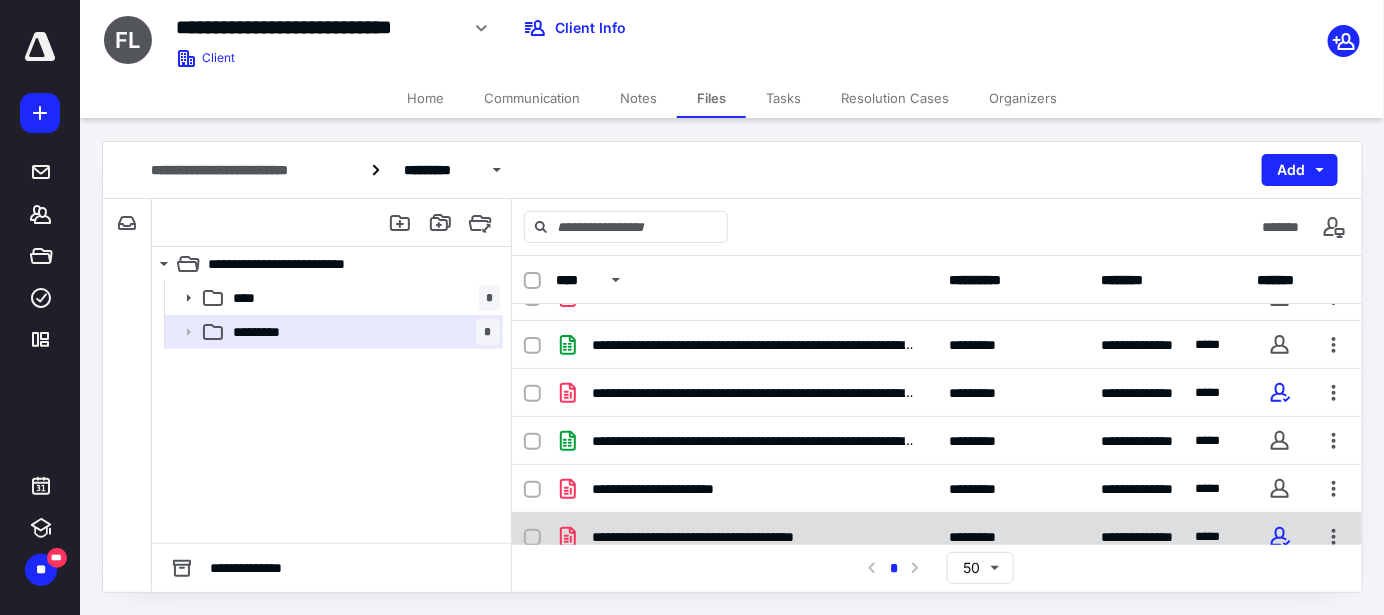 scroll, scrollTop: 59, scrollLeft: 0, axis: vertical 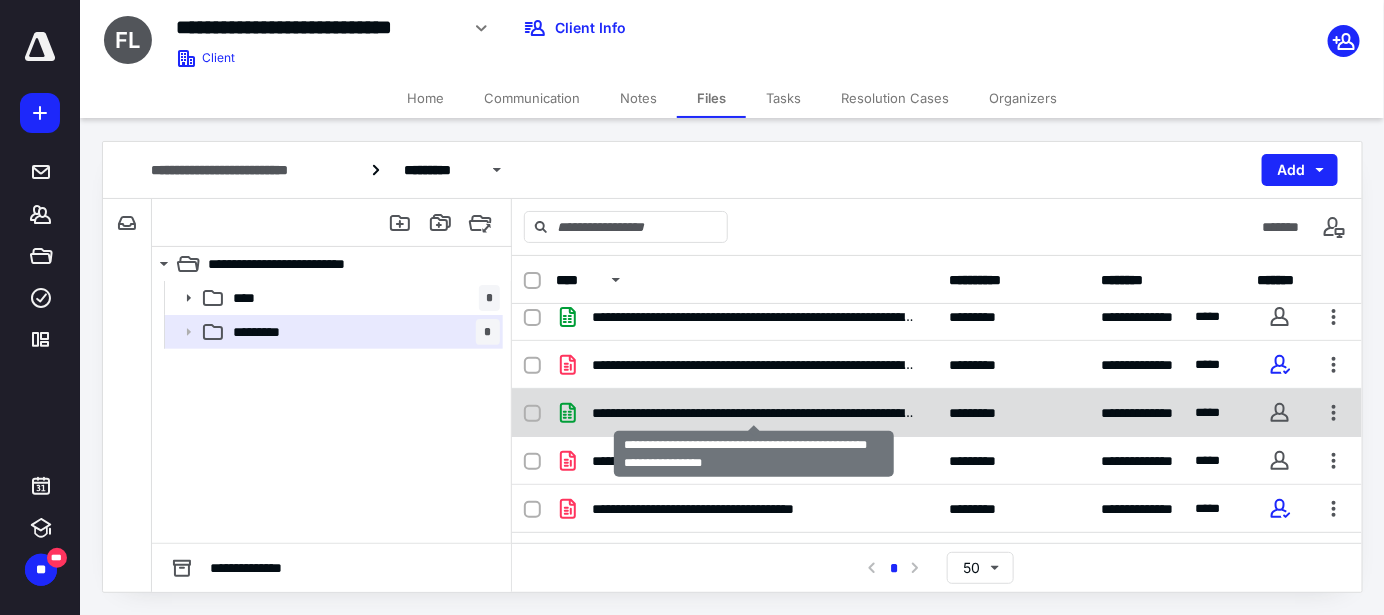 click on "**********" at bounding box center [755, 413] 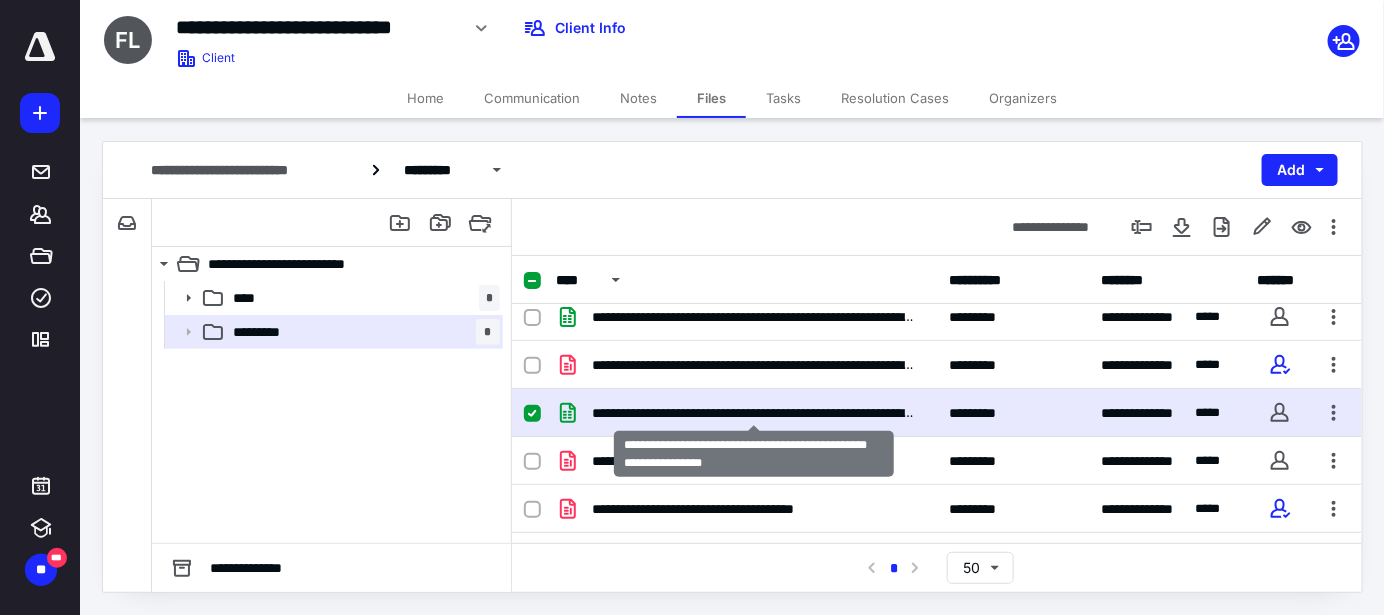 click on "**********" at bounding box center [755, 413] 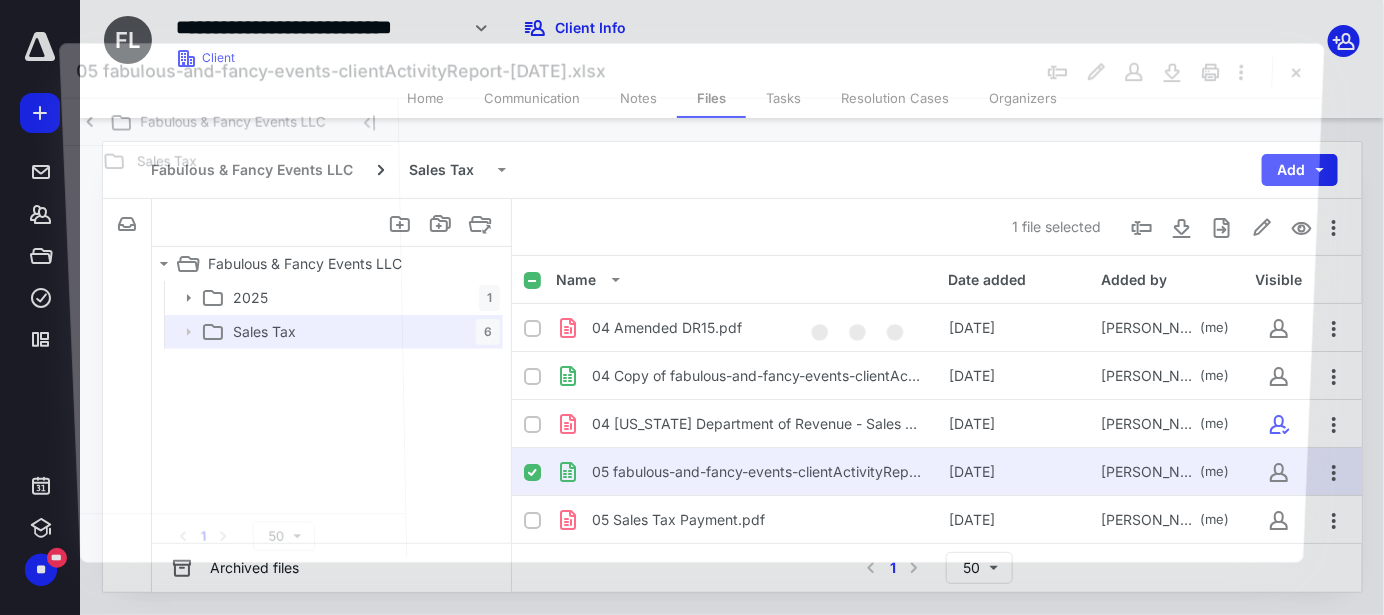scroll, scrollTop: 59, scrollLeft: 0, axis: vertical 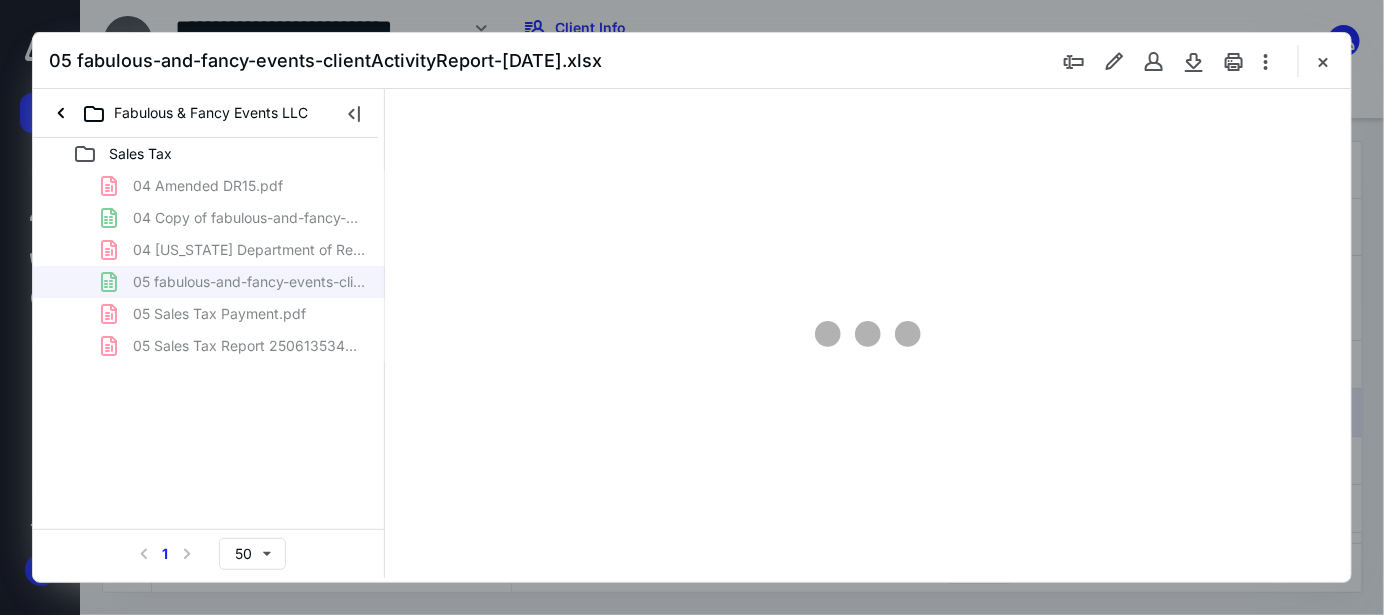 type on "45" 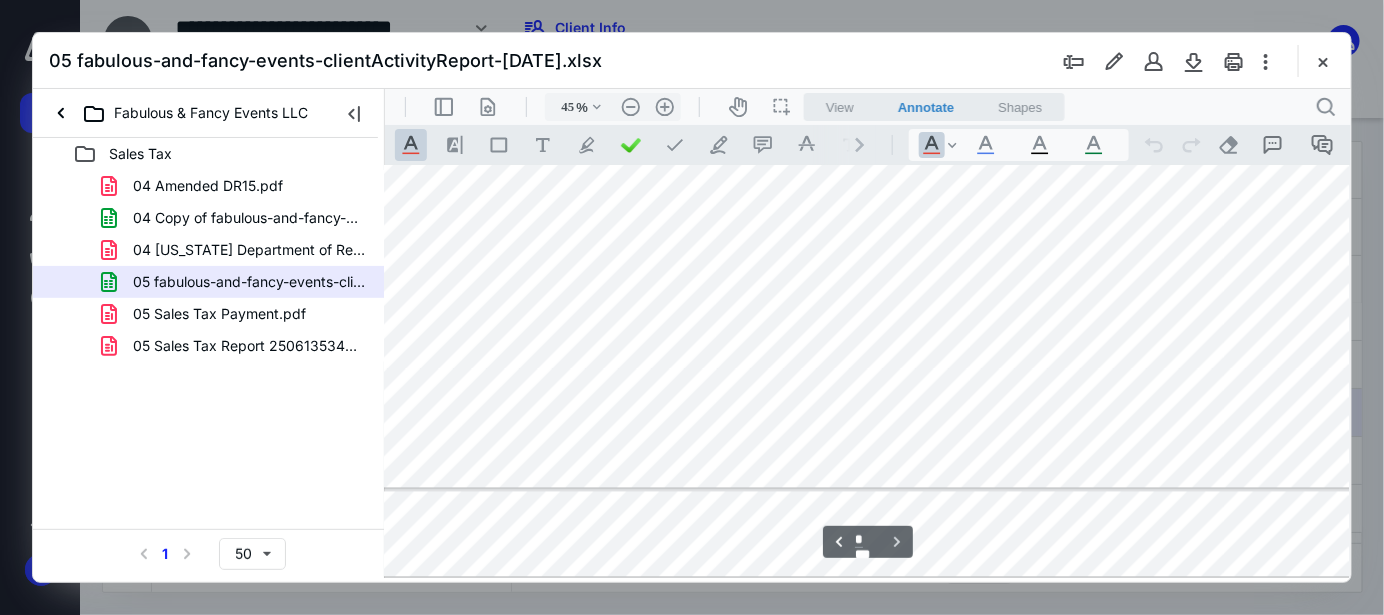 scroll, scrollTop: 1326, scrollLeft: 178, axis: both 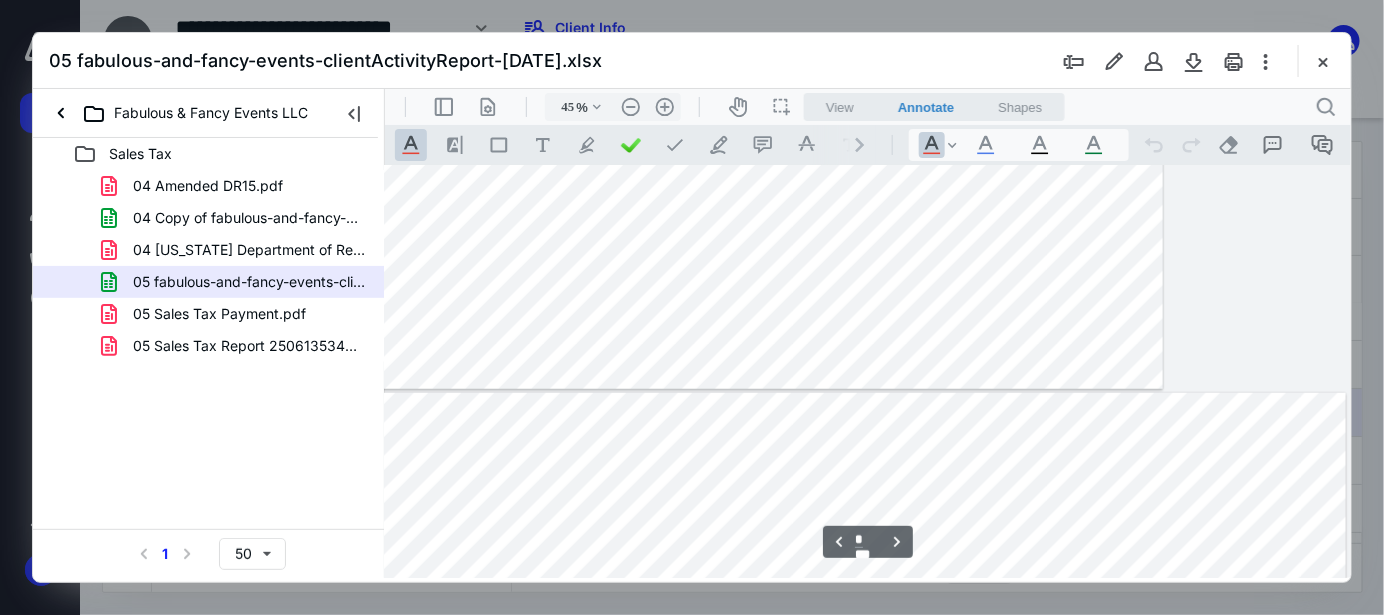 type on "*" 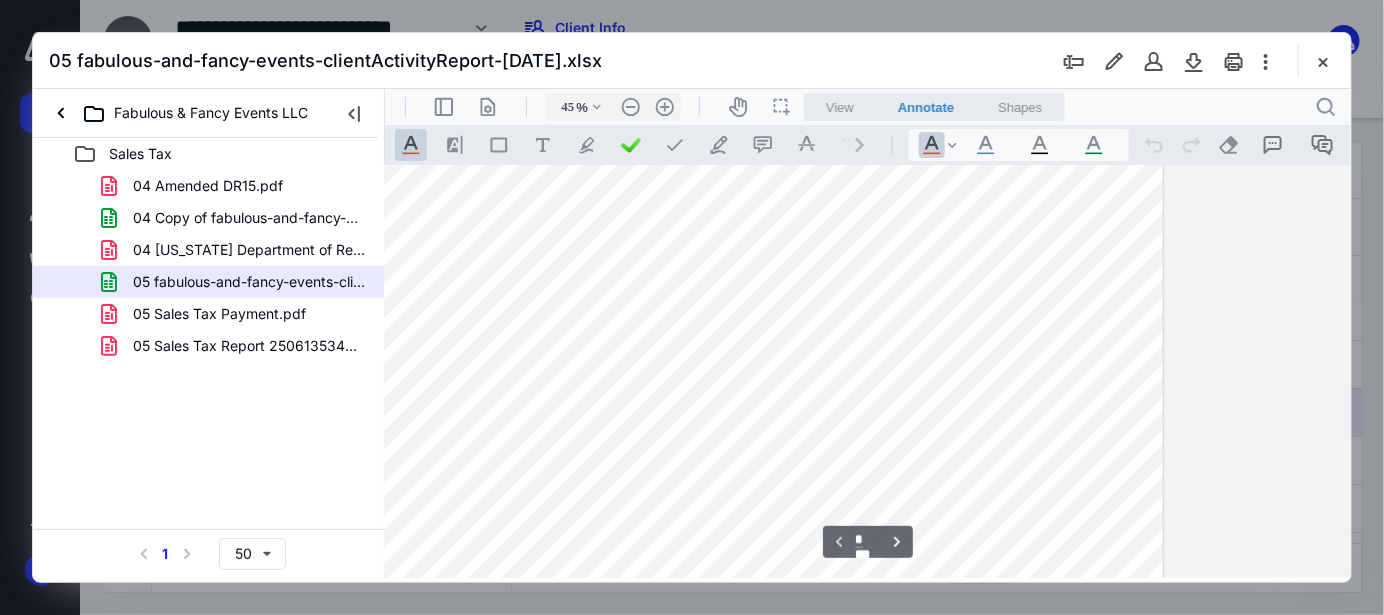 scroll, scrollTop: 0, scrollLeft: 361, axis: horizontal 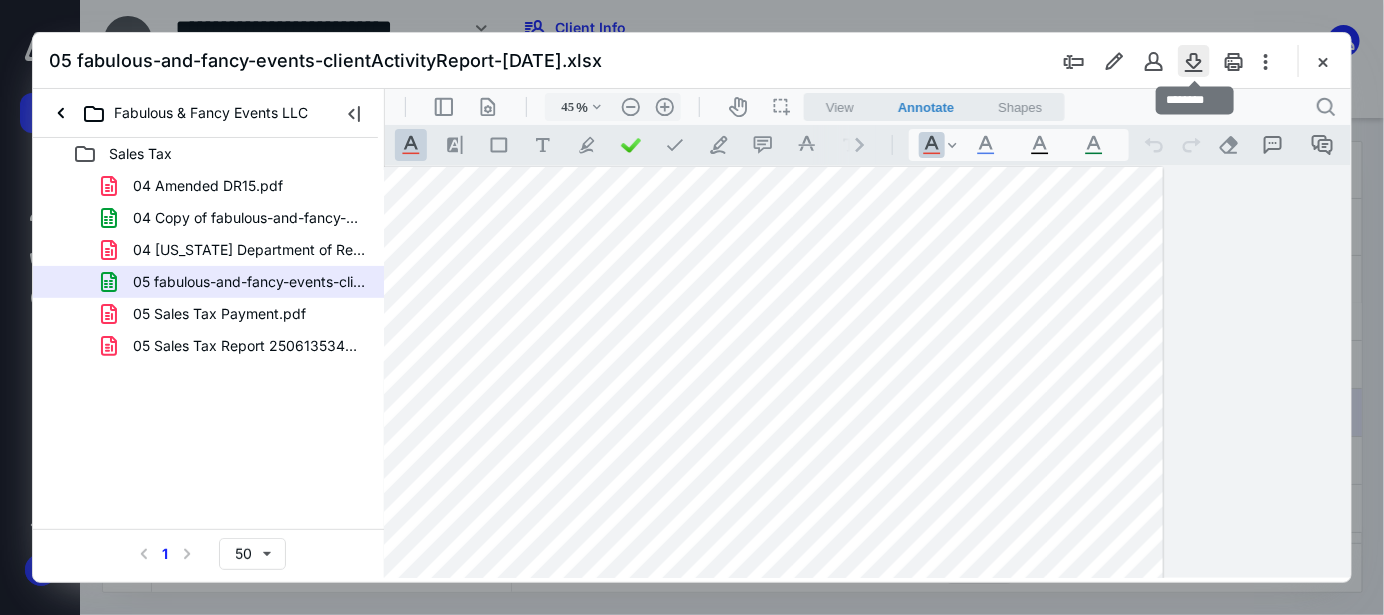 click at bounding box center [1194, 61] 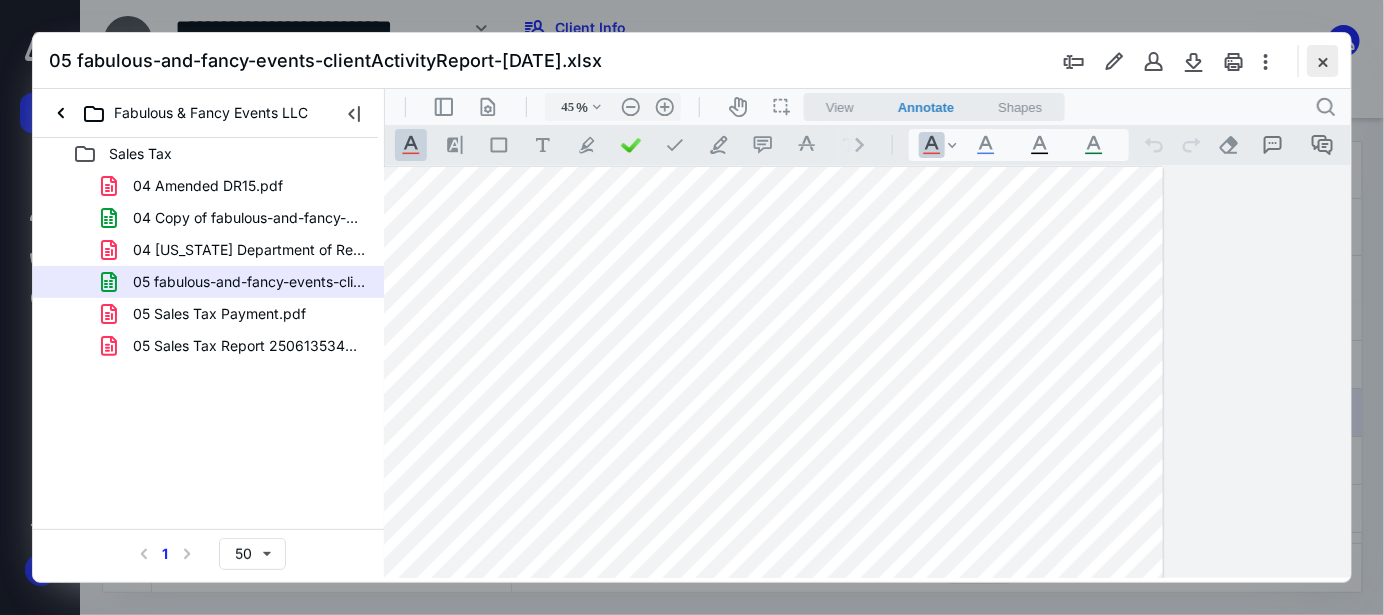 click at bounding box center (1323, 61) 